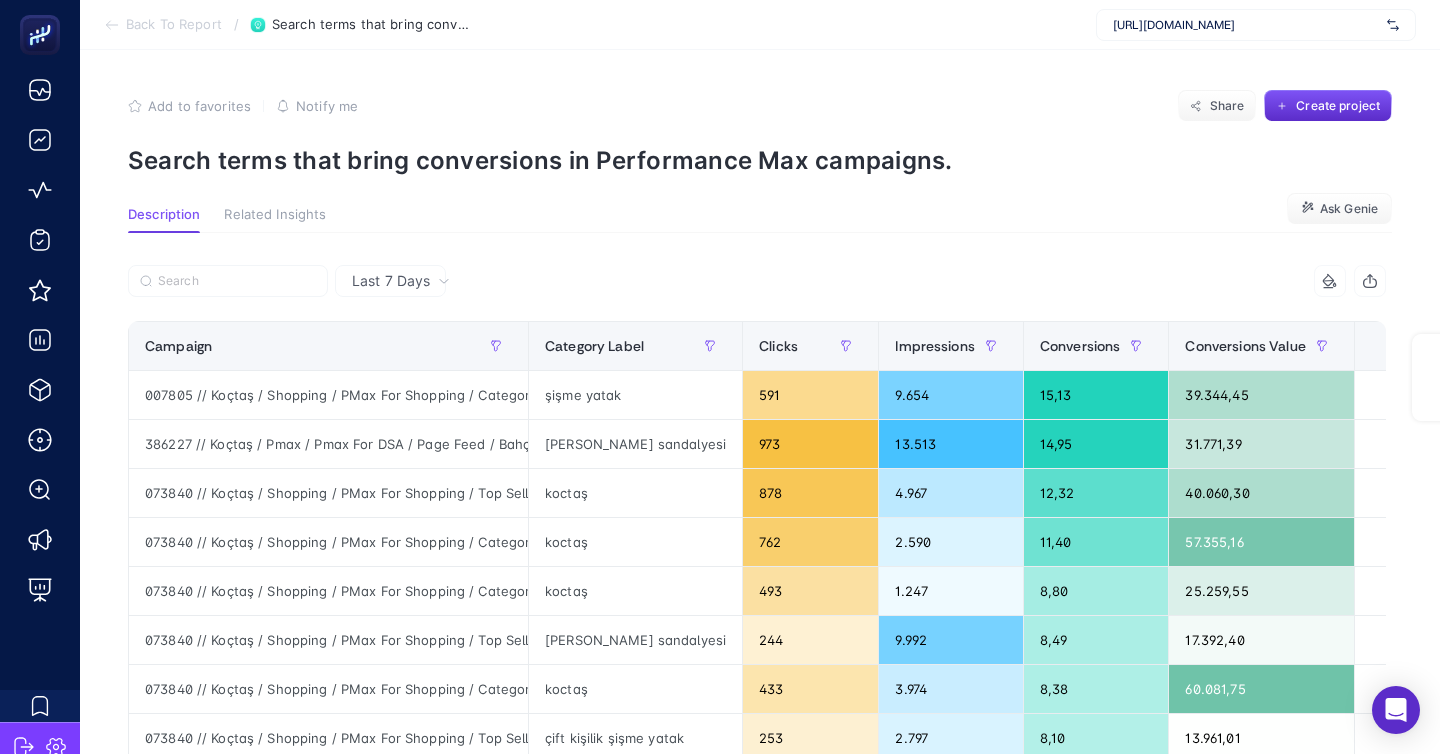 scroll, scrollTop: 0, scrollLeft: 0, axis: both 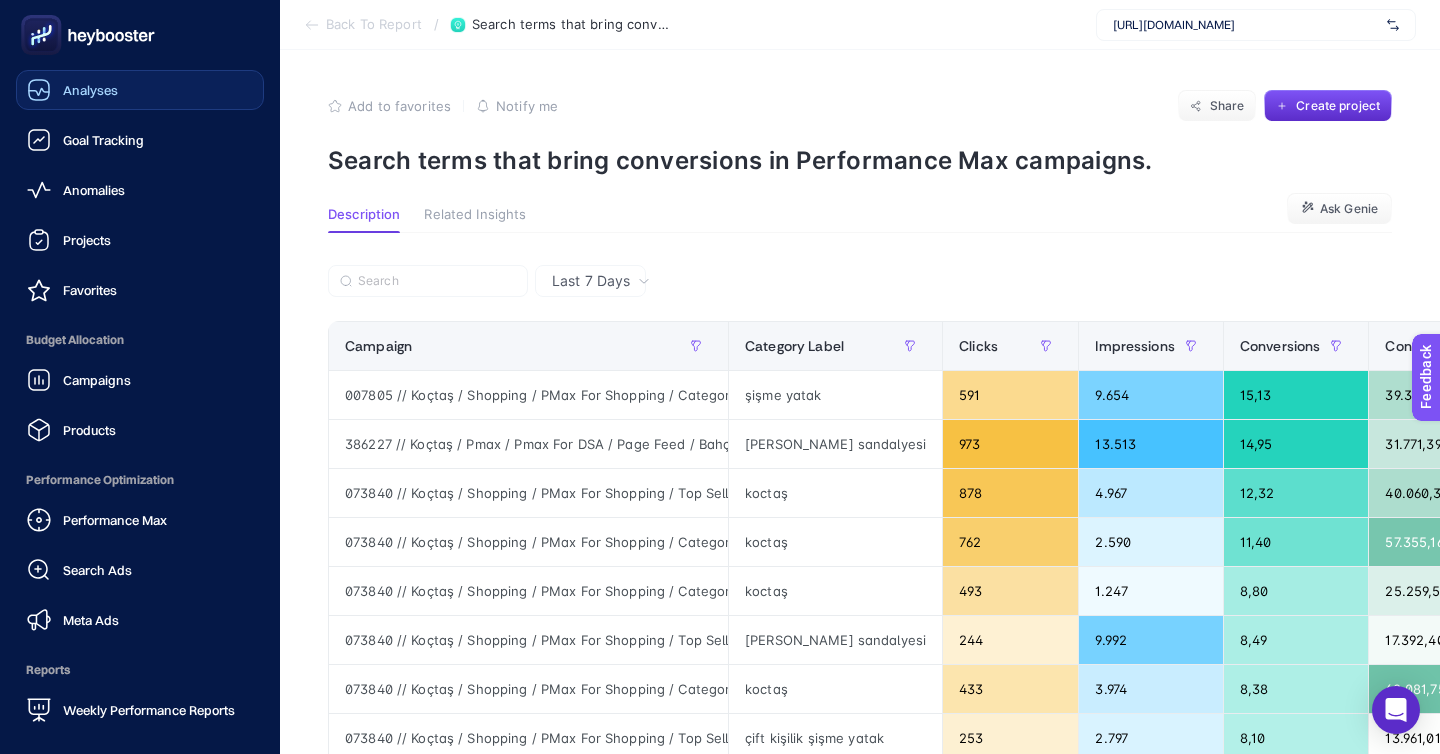 click on "Analyses" at bounding box center [90, 90] 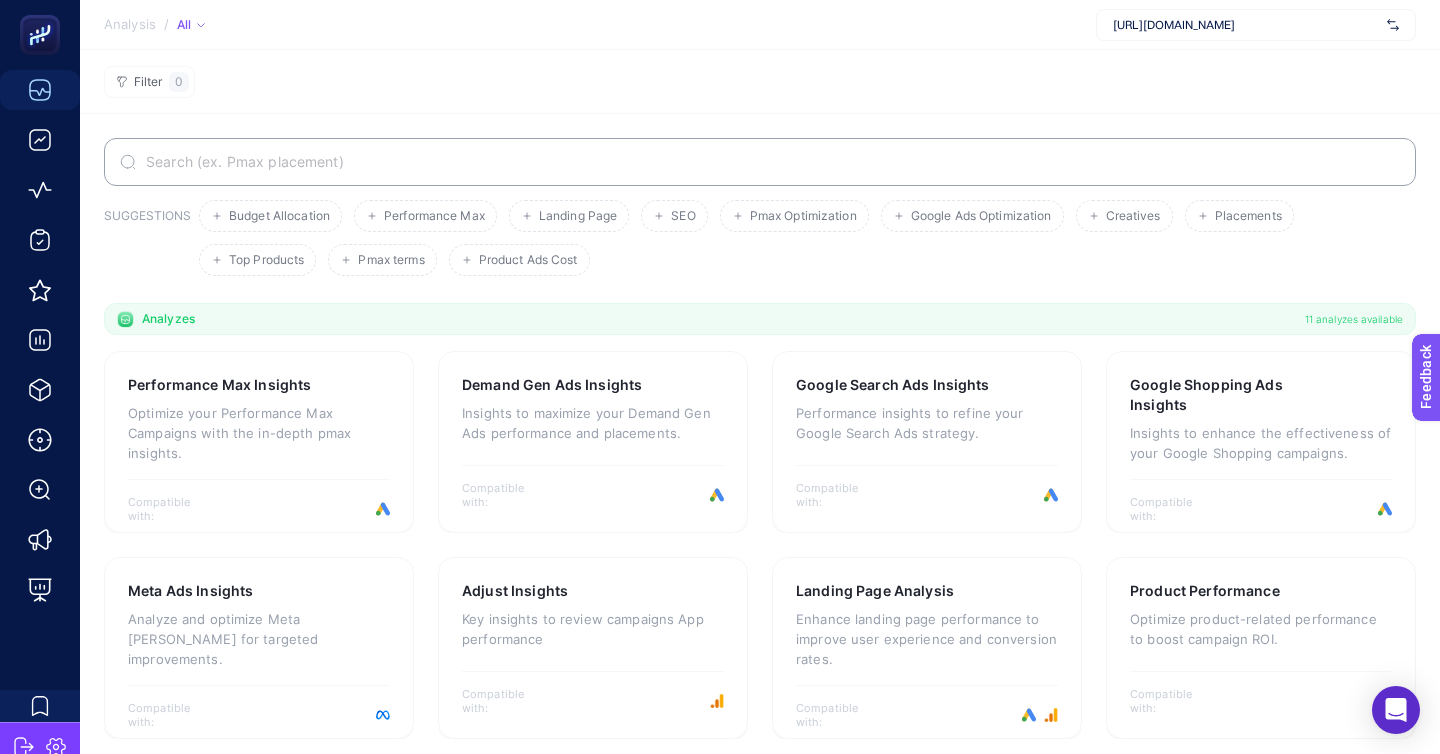click on "Analysis / All  https://www.technofashionglobal.com/" 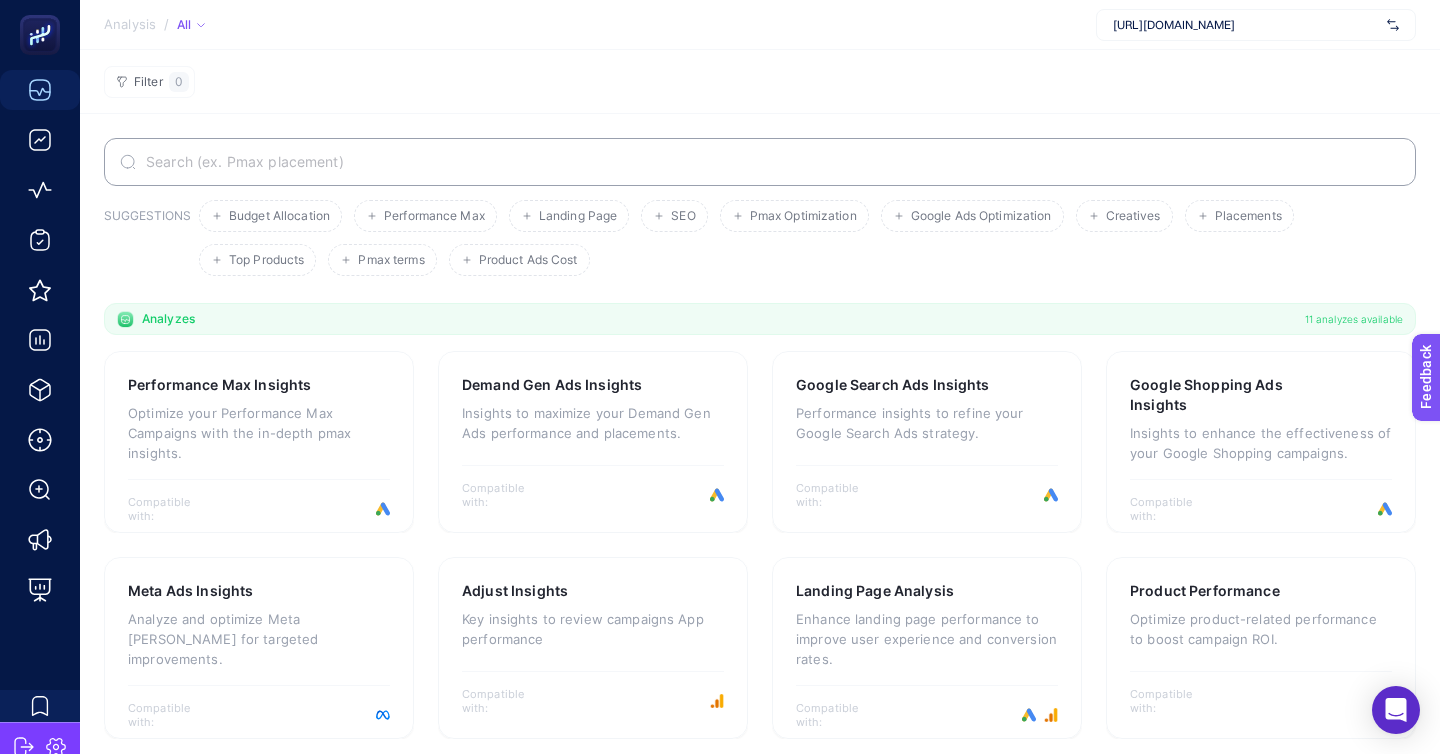 click on "[URL][DOMAIN_NAME]" at bounding box center (1256, 25) 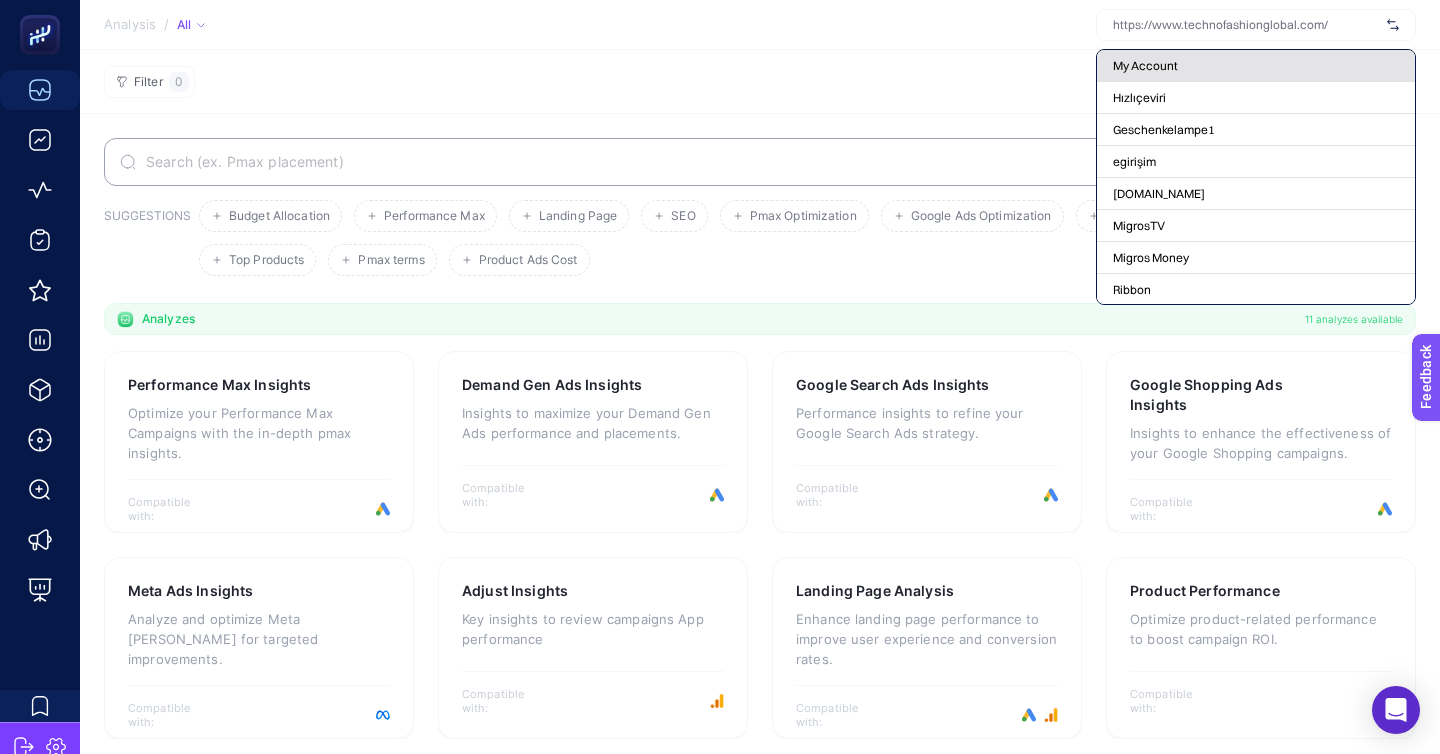 click on "My Account" at bounding box center [1145, 66] 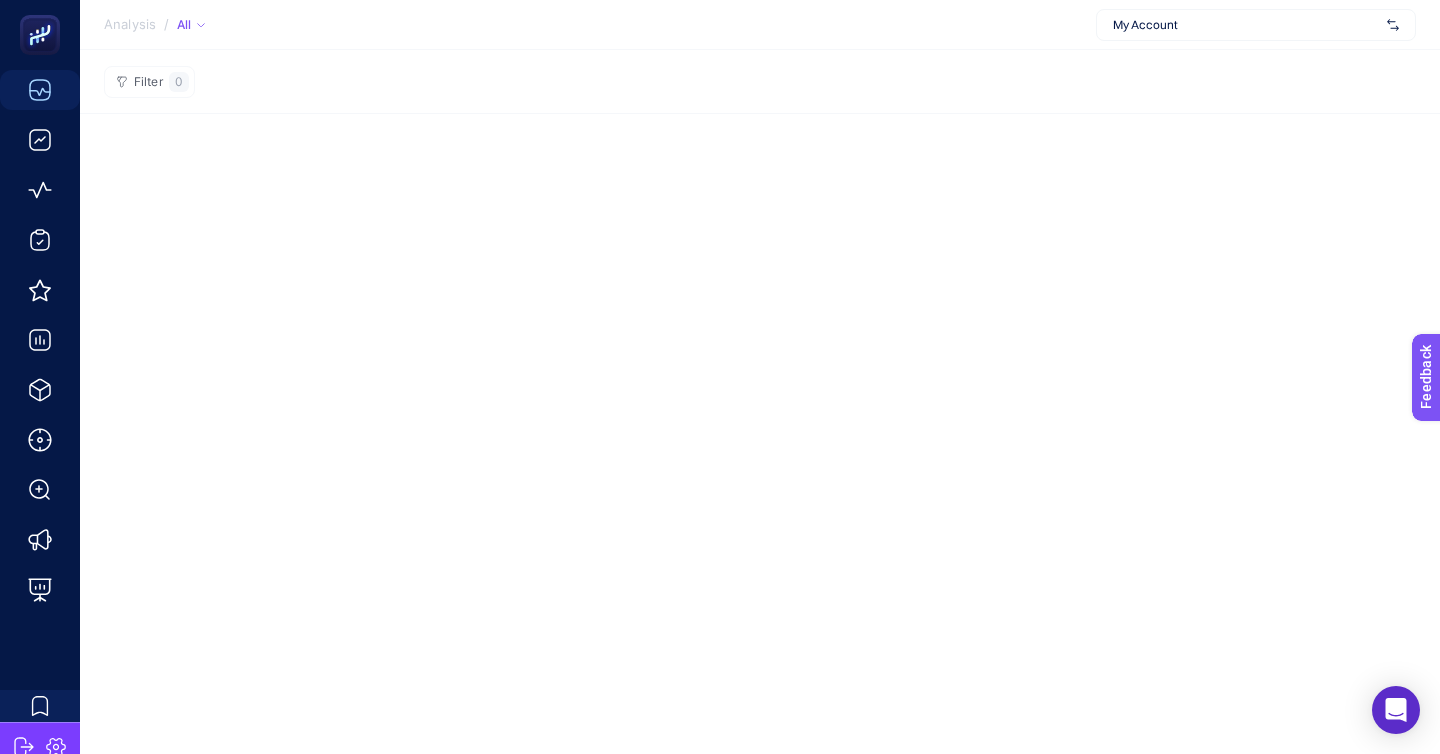 click on "My Account" at bounding box center (1256, 25) 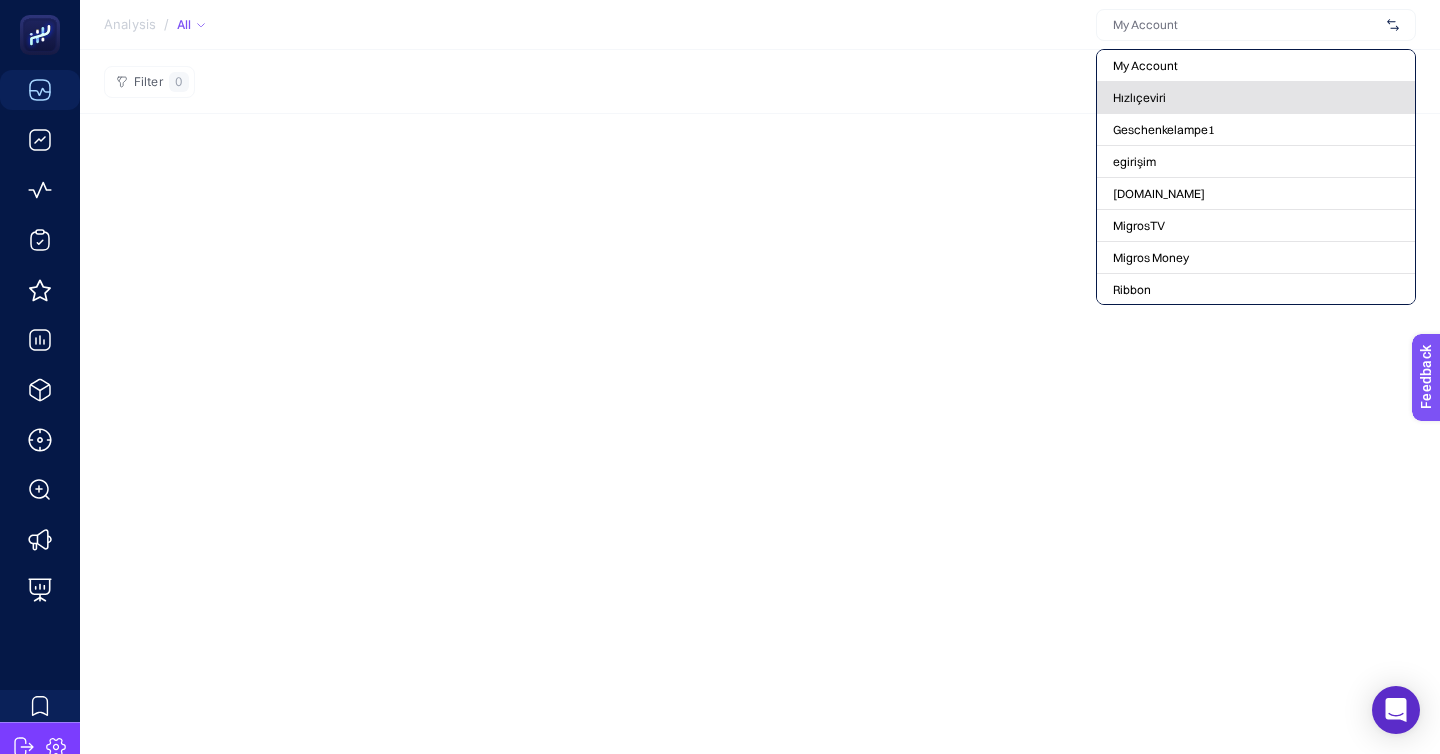 click on "Hızlıçeviri" 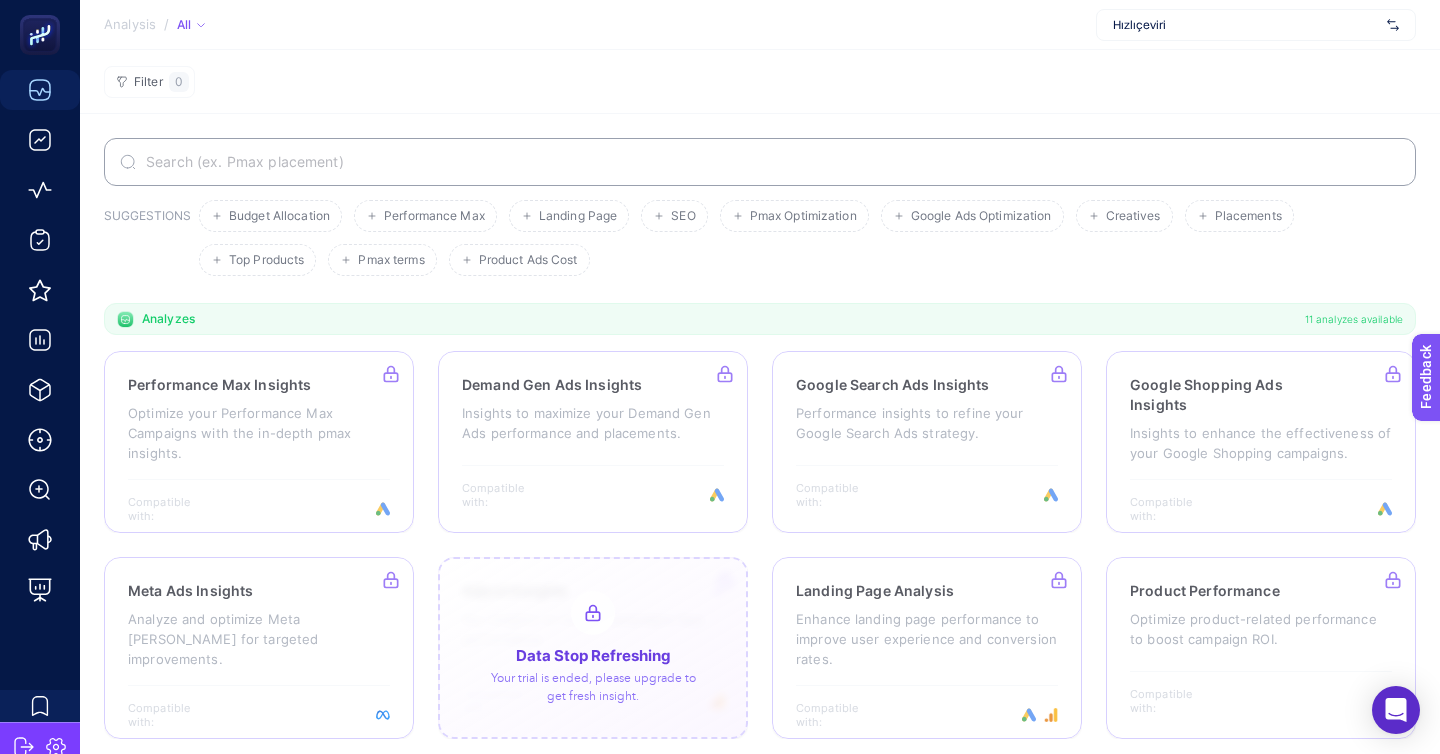click at bounding box center [593, 648] 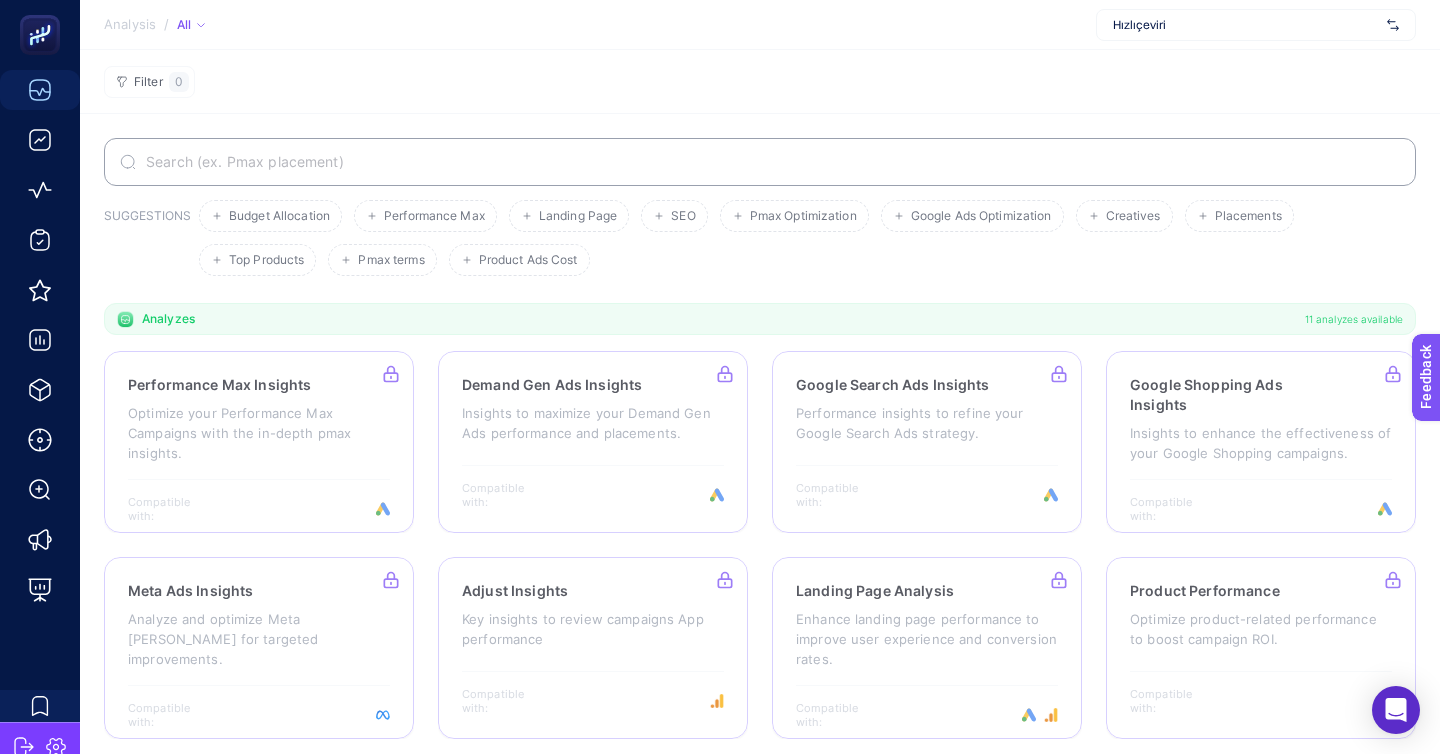 click on "Hızlıçeviri" at bounding box center [1246, 25] 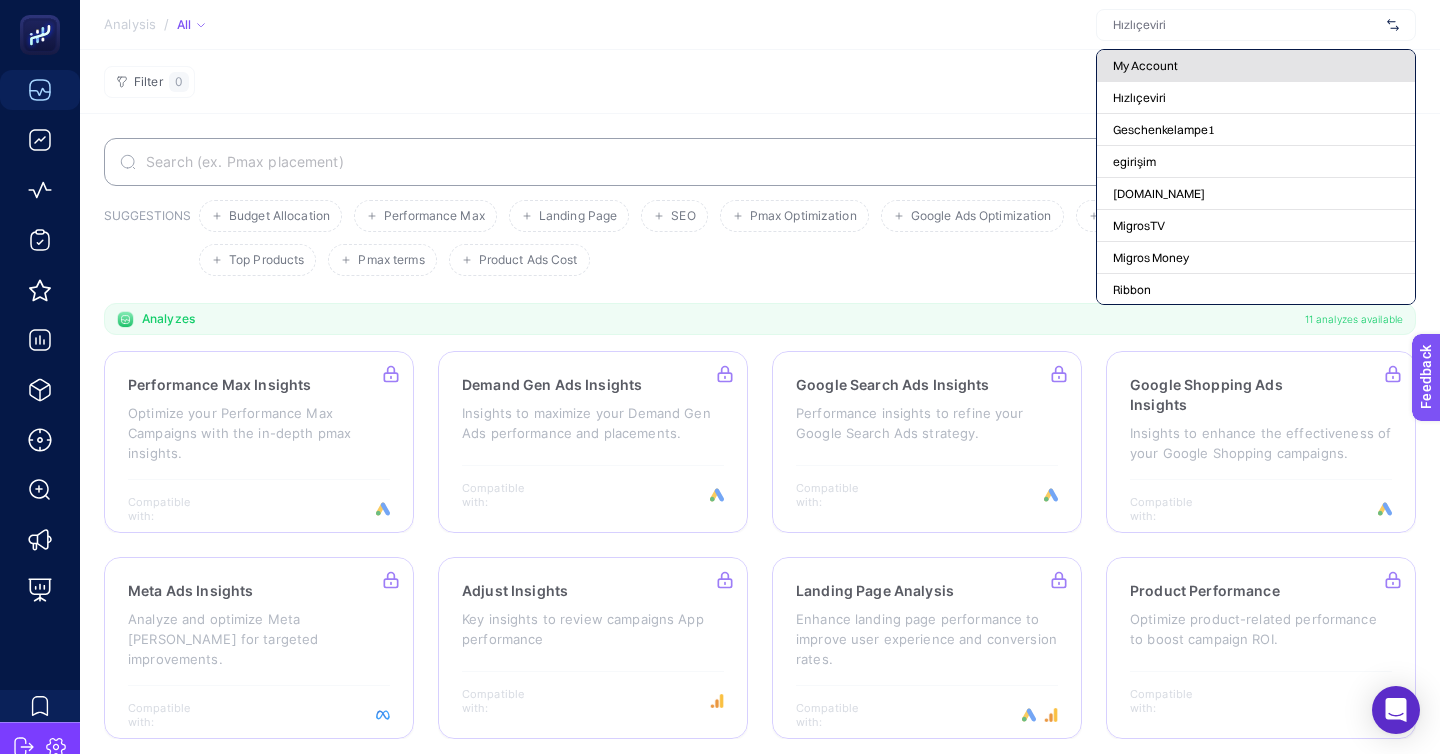 click on "My Account" at bounding box center [1145, 66] 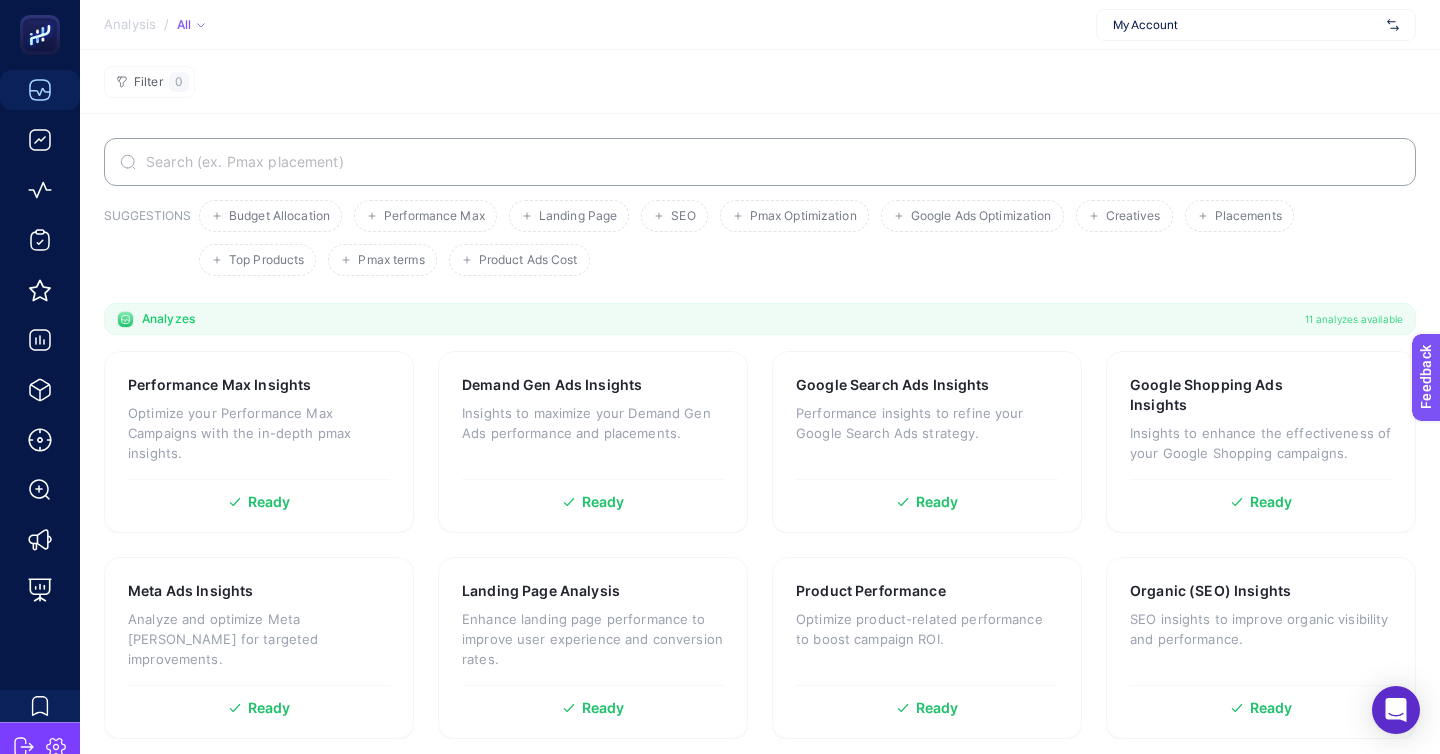 click on "My Account" at bounding box center [1256, 25] 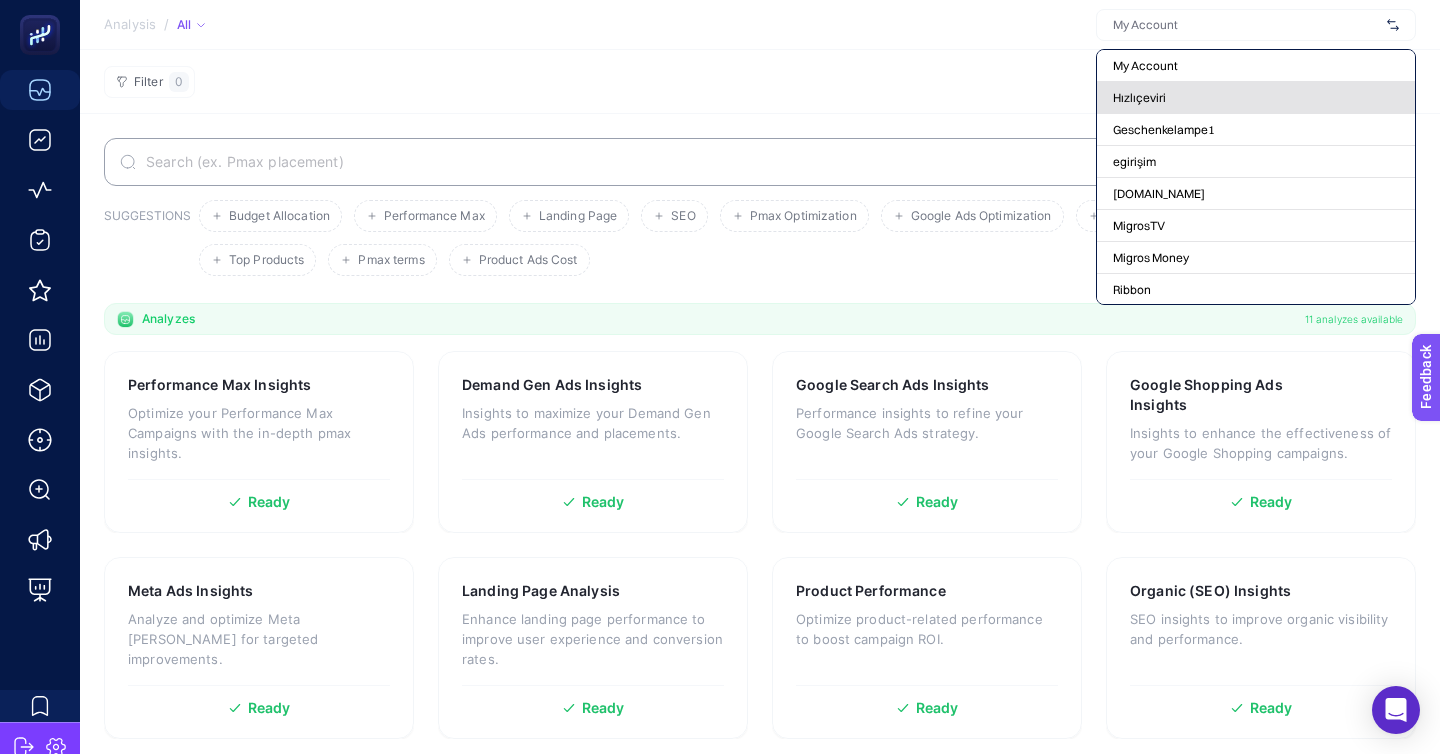 click on "Hızlıçeviri" 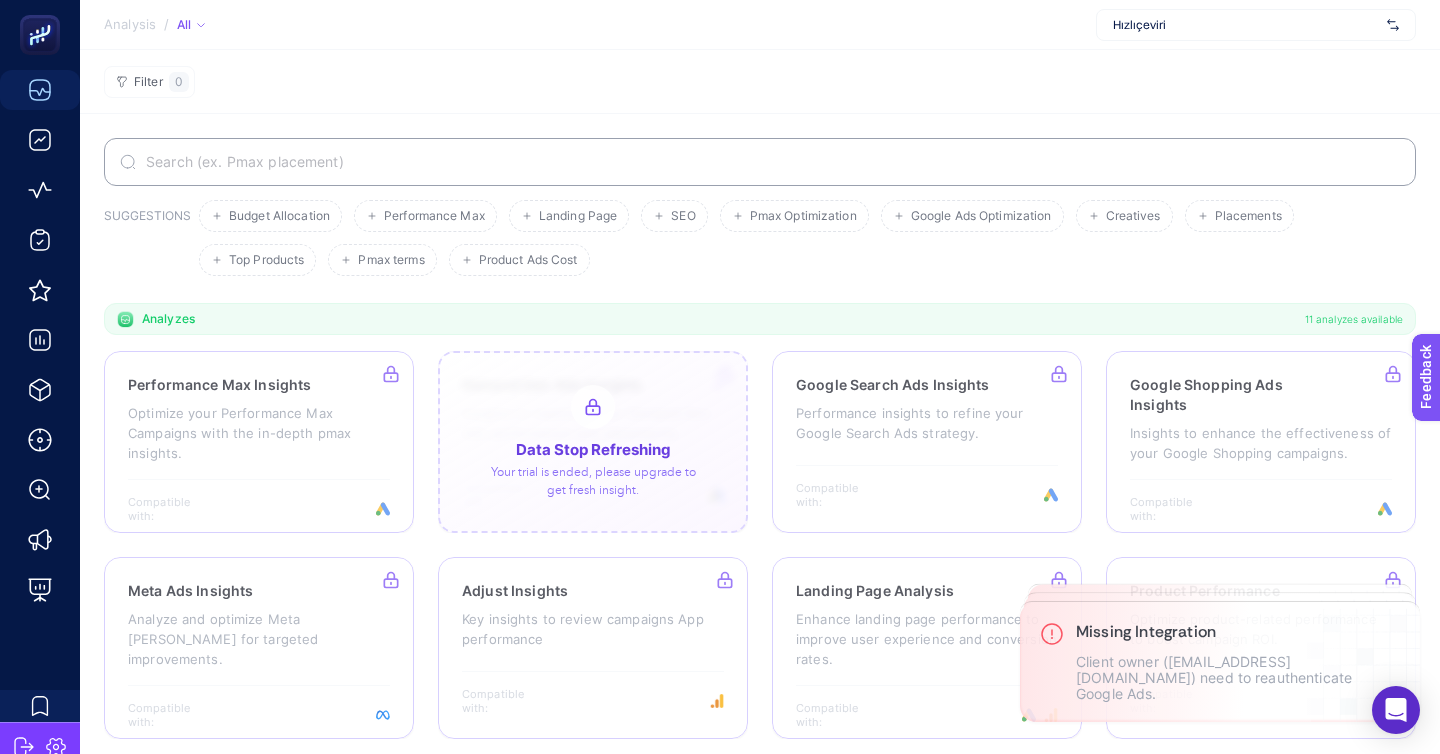 click at bounding box center (593, 442) 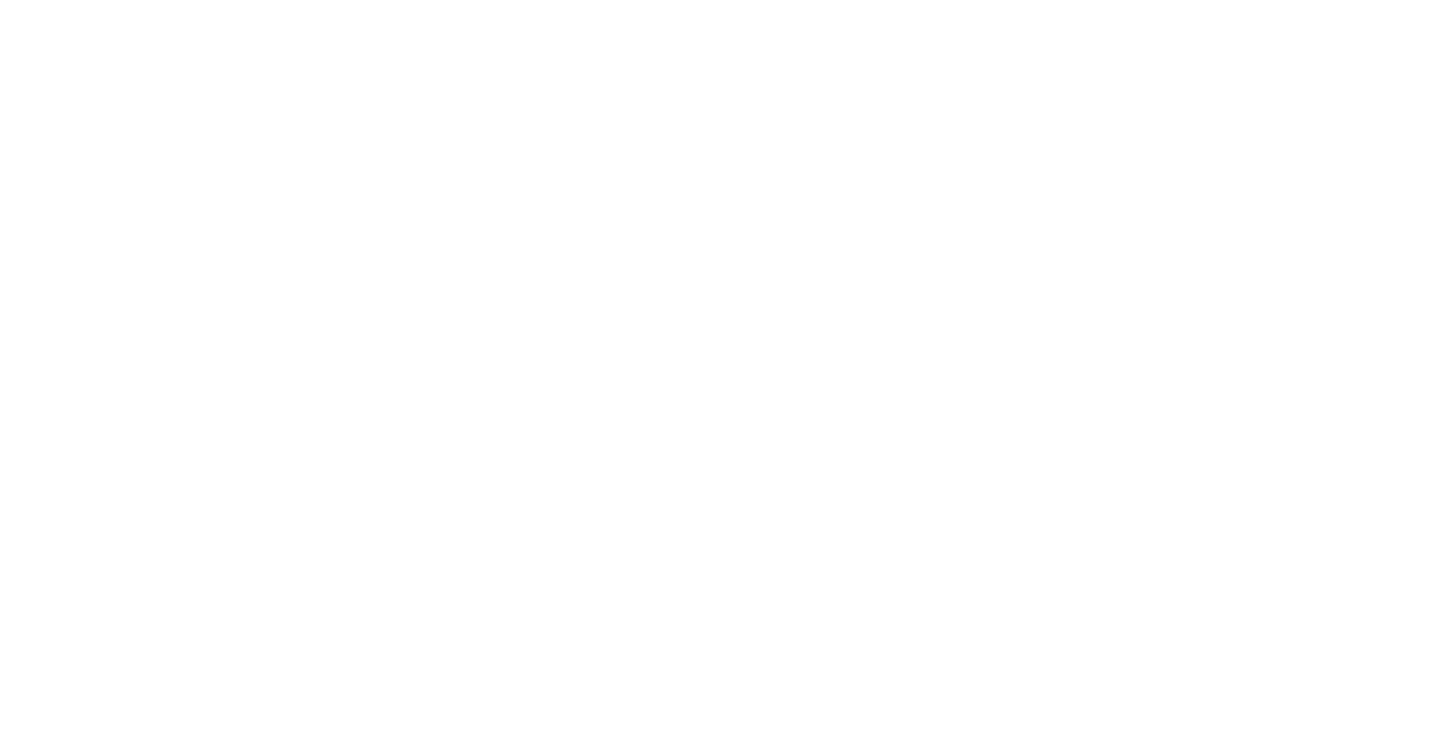 scroll, scrollTop: 0, scrollLeft: 0, axis: both 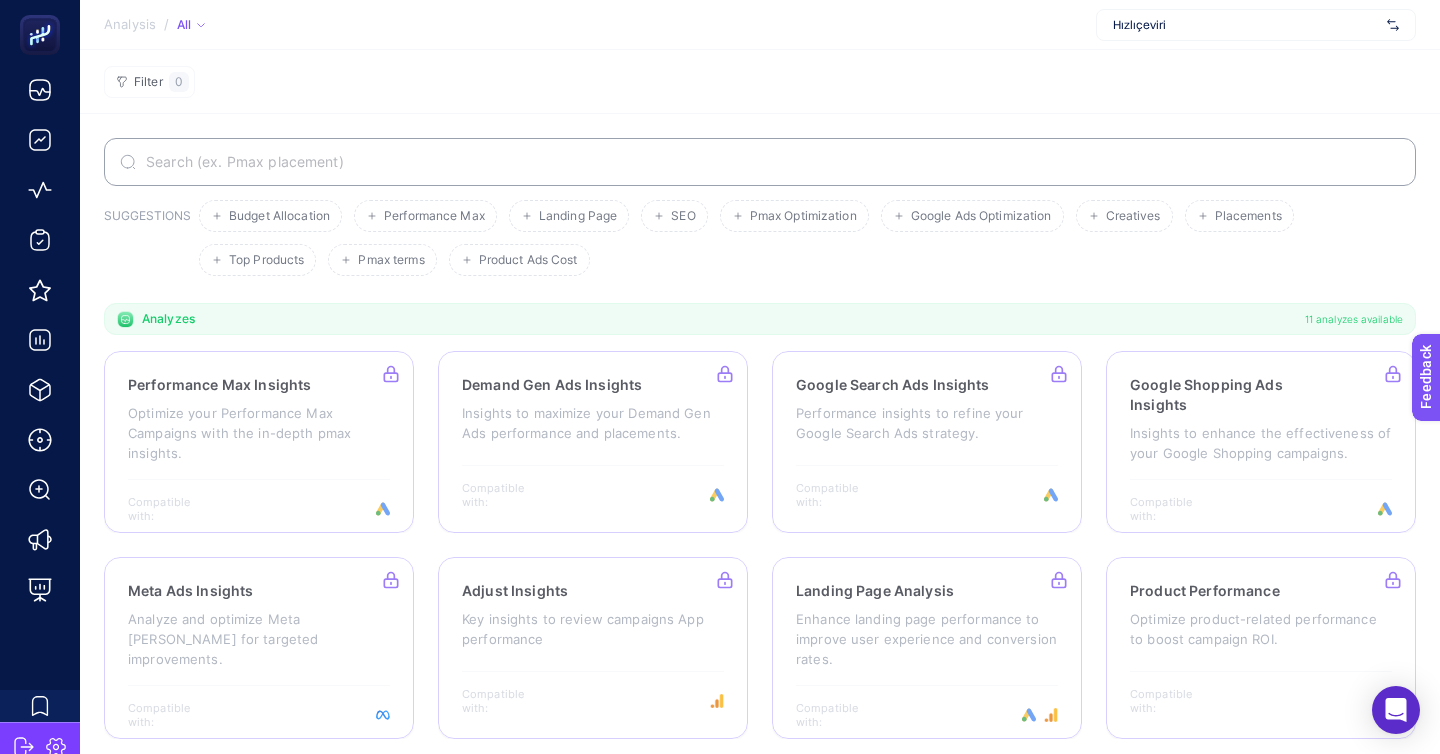 click on "Hızlıçeviri" at bounding box center [1256, 25] 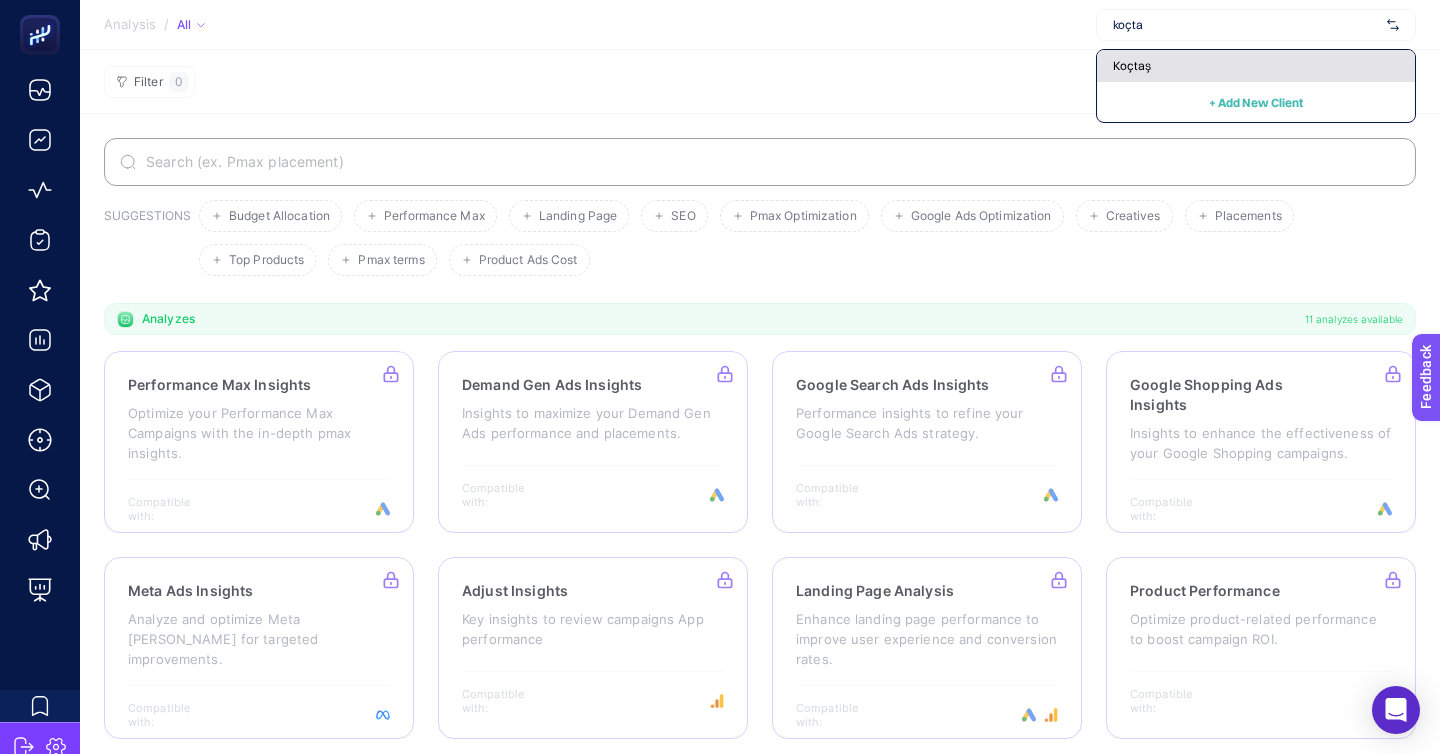 type on "koçta" 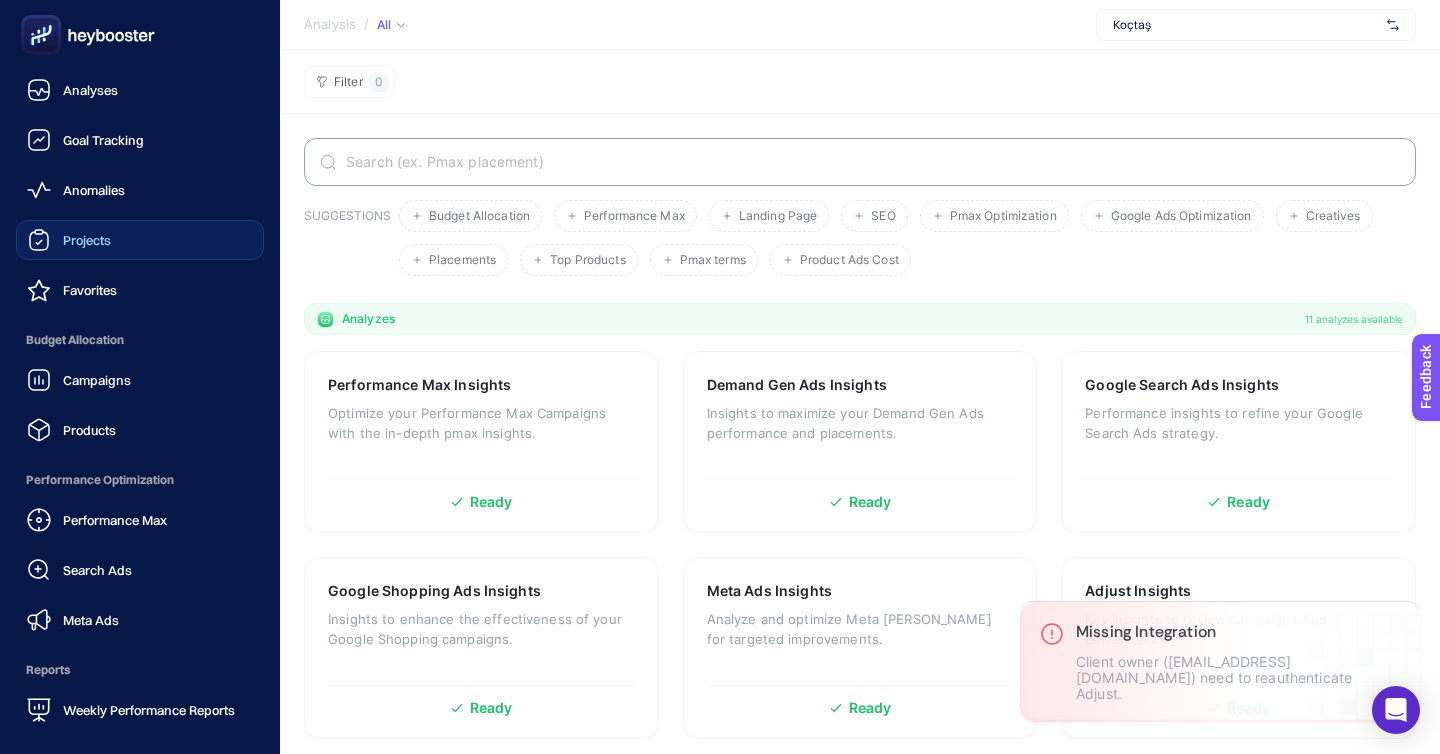 click on "Projects" at bounding box center (140, 240) 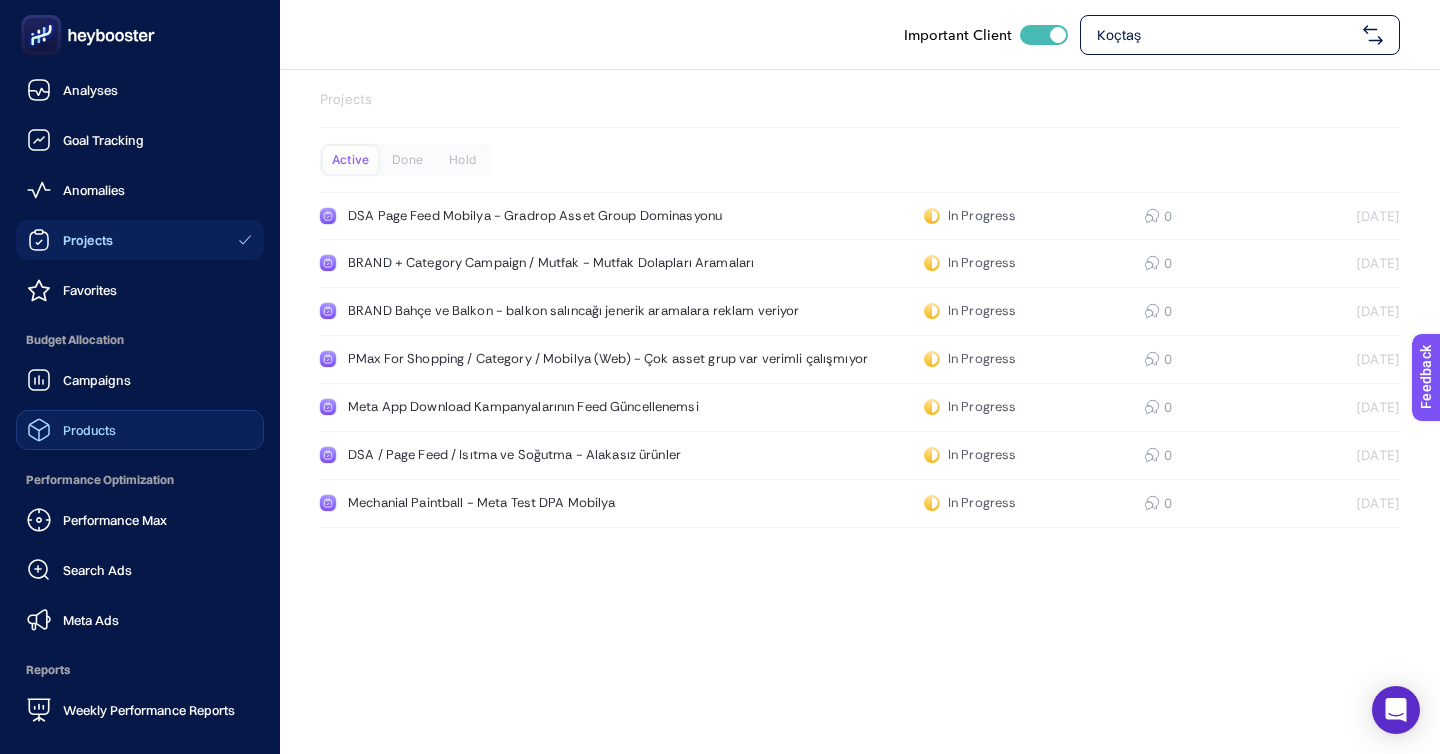click on "Products" 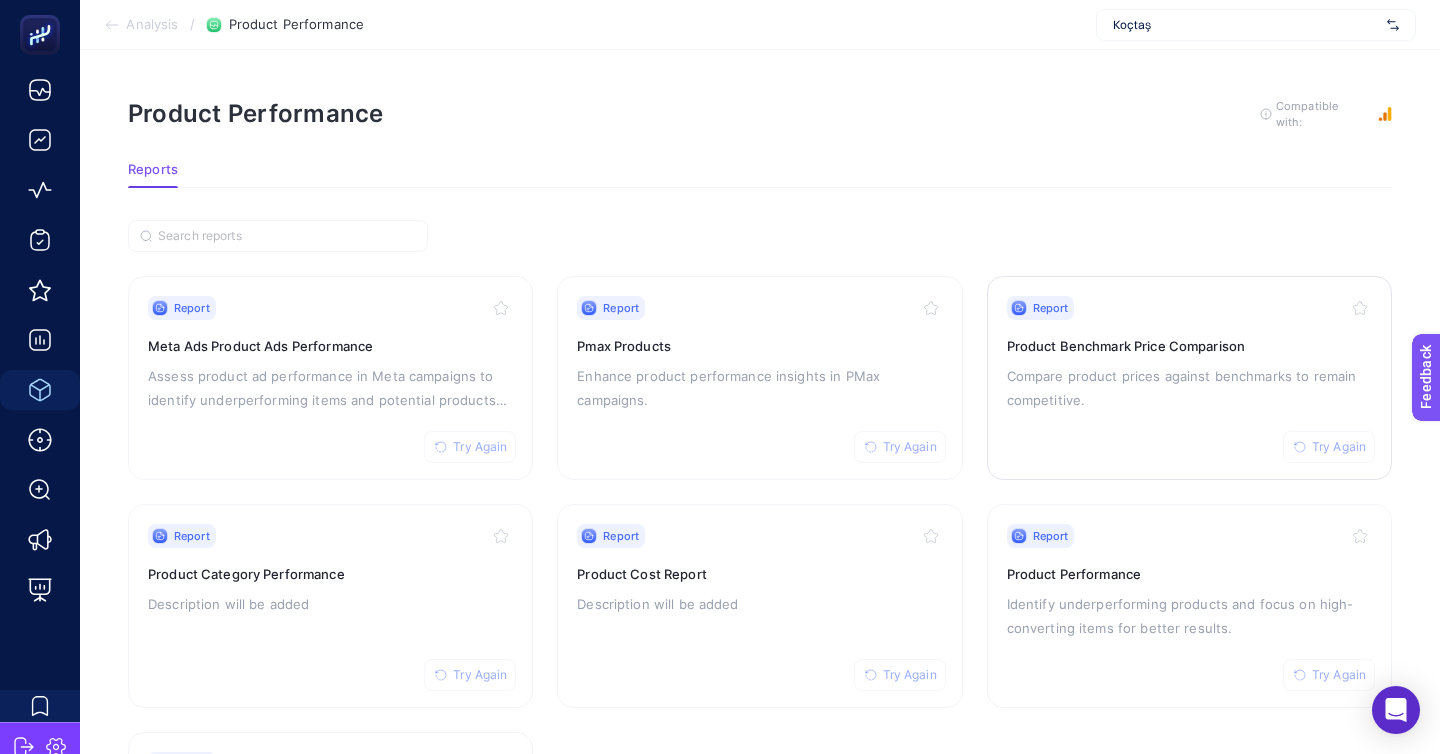 click on "Compare product prices against benchmarks to remain competitive." at bounding box center [1189, 388] 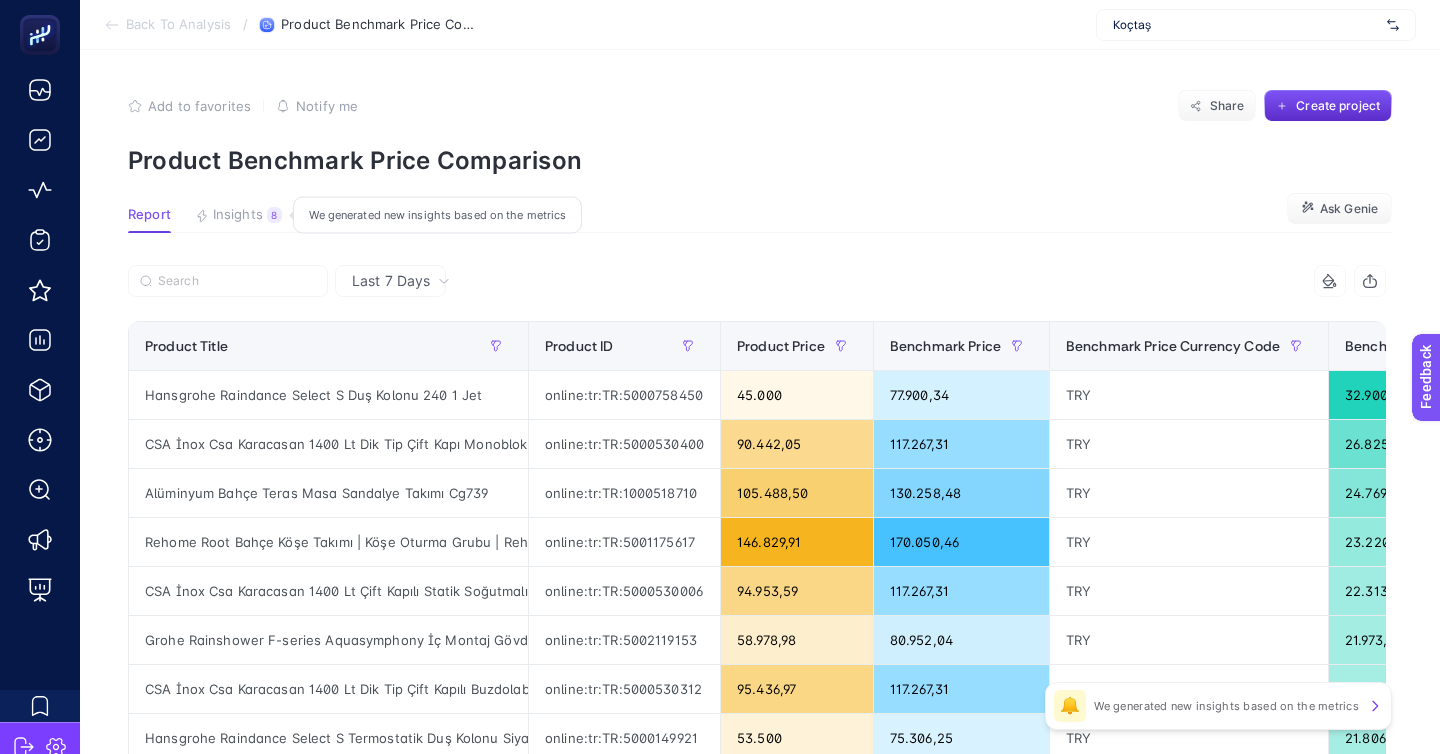 click on "8" at bounding box center (274, 215) 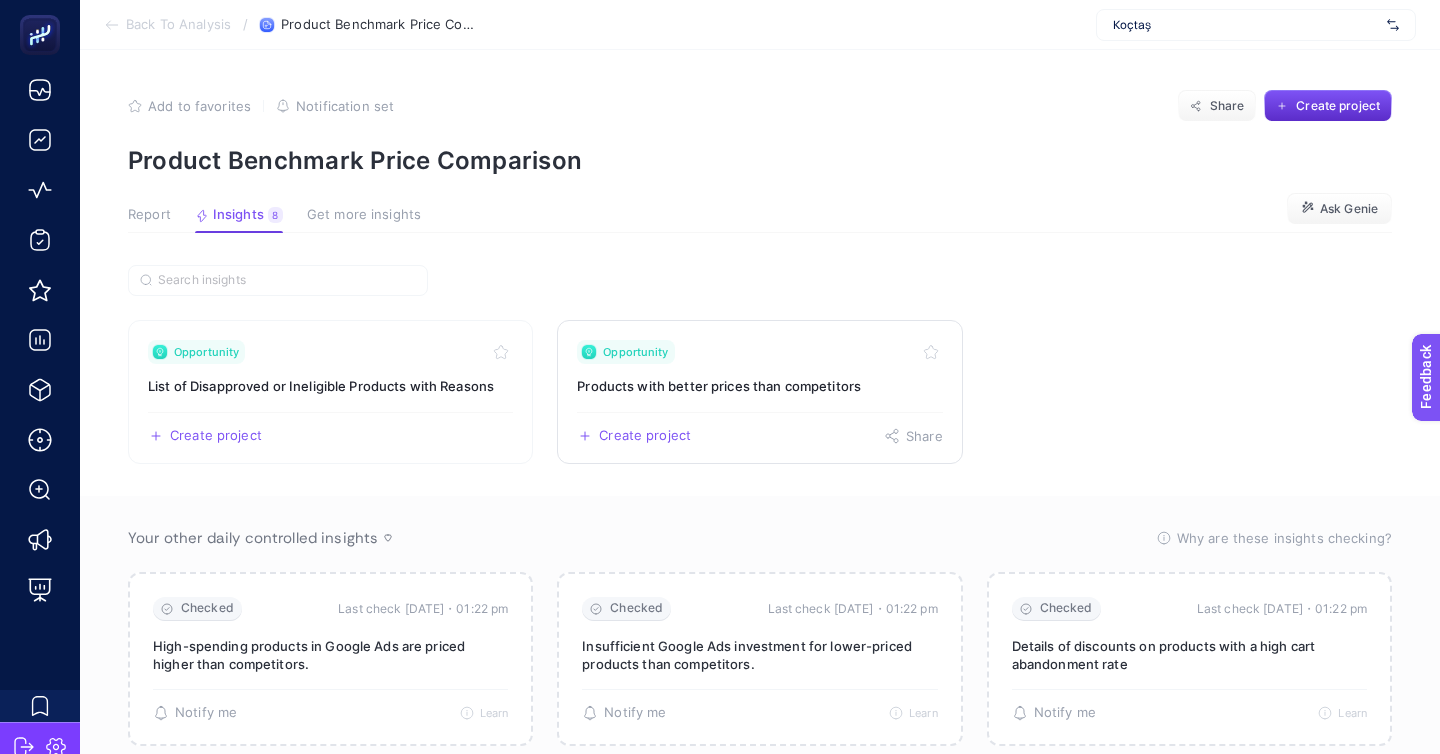 click on "Create project   Share" at bounding box center [759, 428] 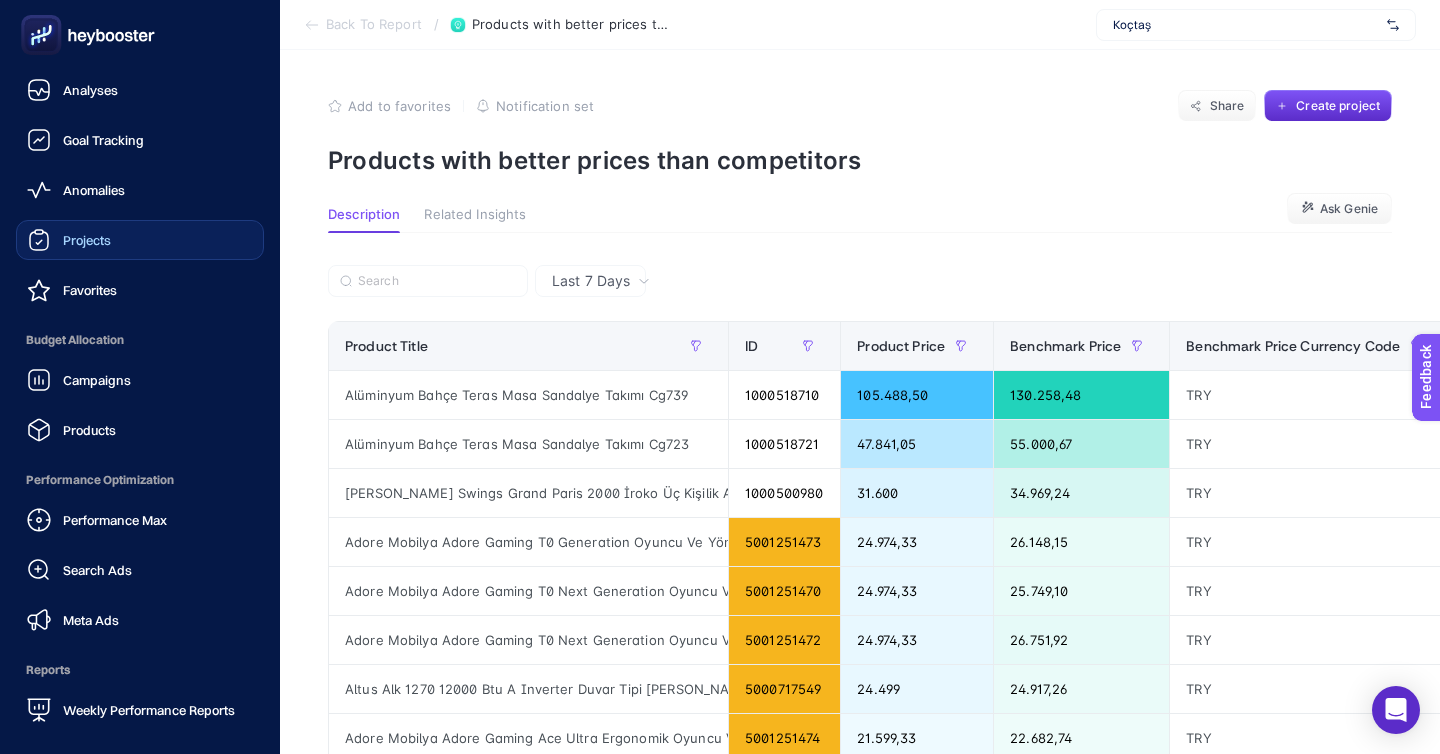 click on "Projects" at bounding box center (87, 240) 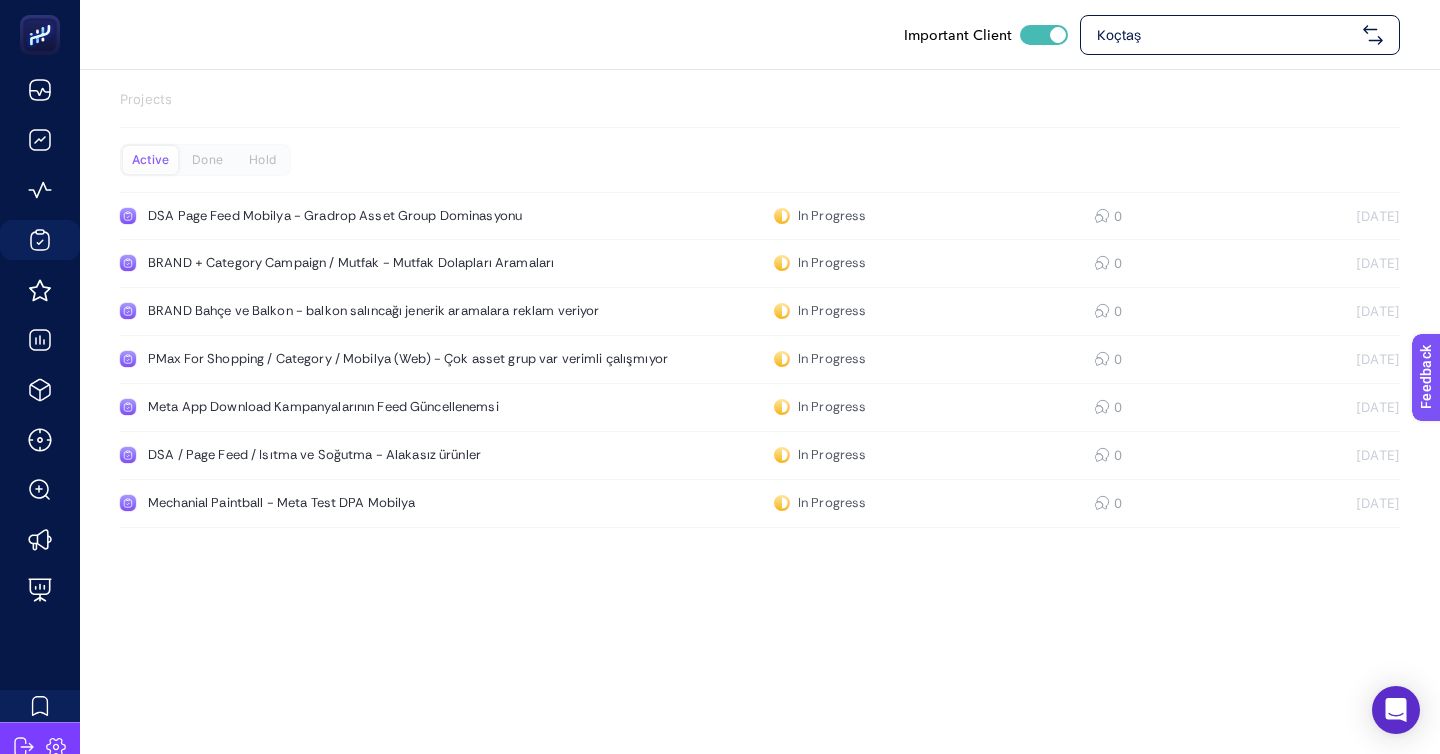 click on "Koçtaş" at bounding box center [1226, 35] 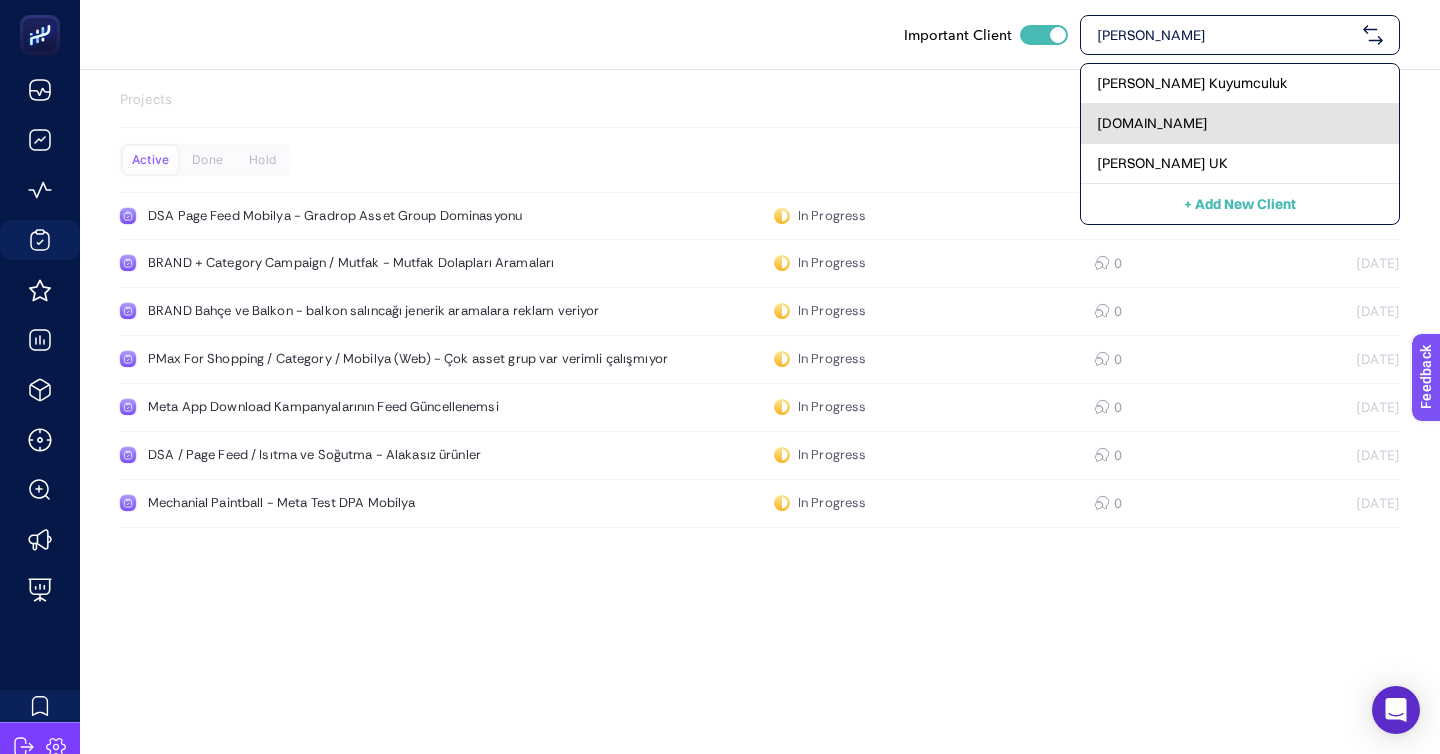 type on "[PERSON_NAME]" 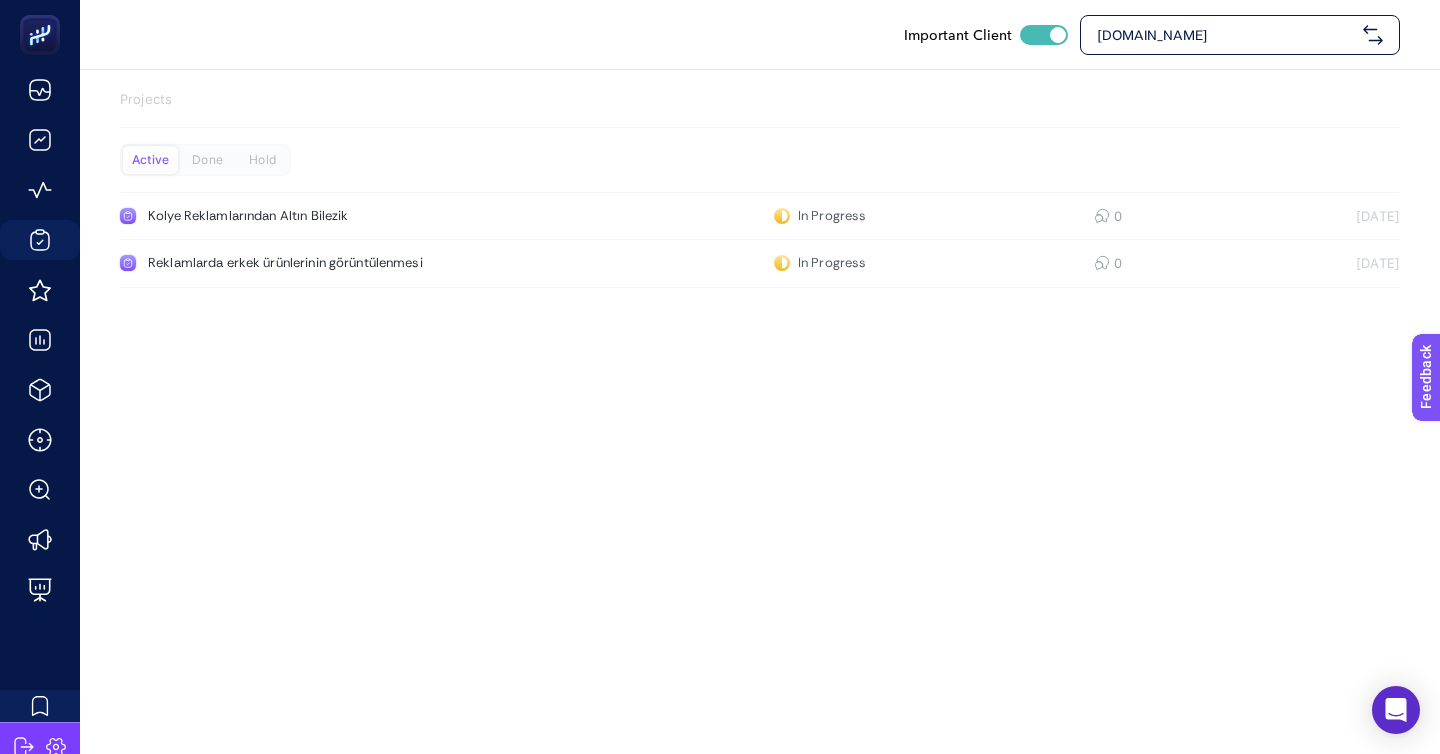 click on "Important Client [DOMAIN_NAME]" at bounding box center (760, 34) 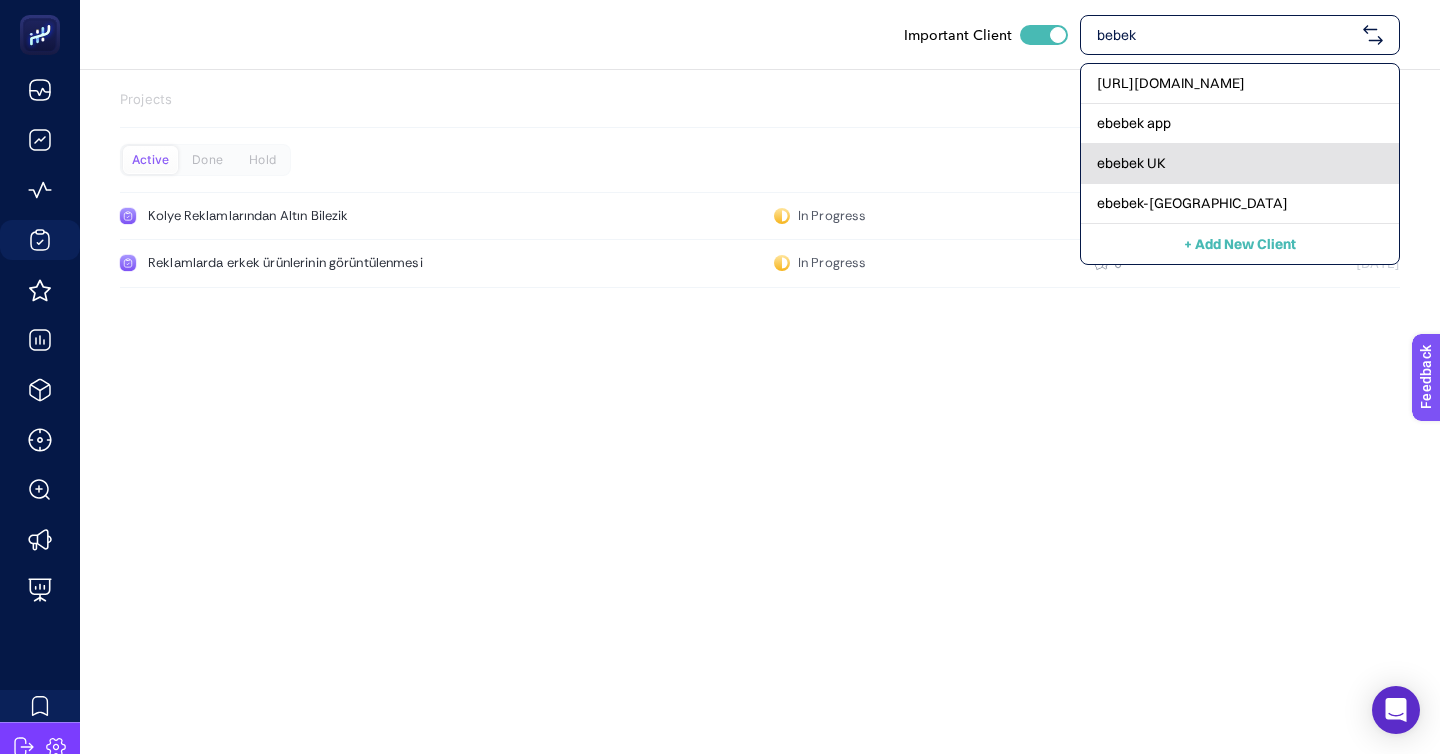 type on "bebek" 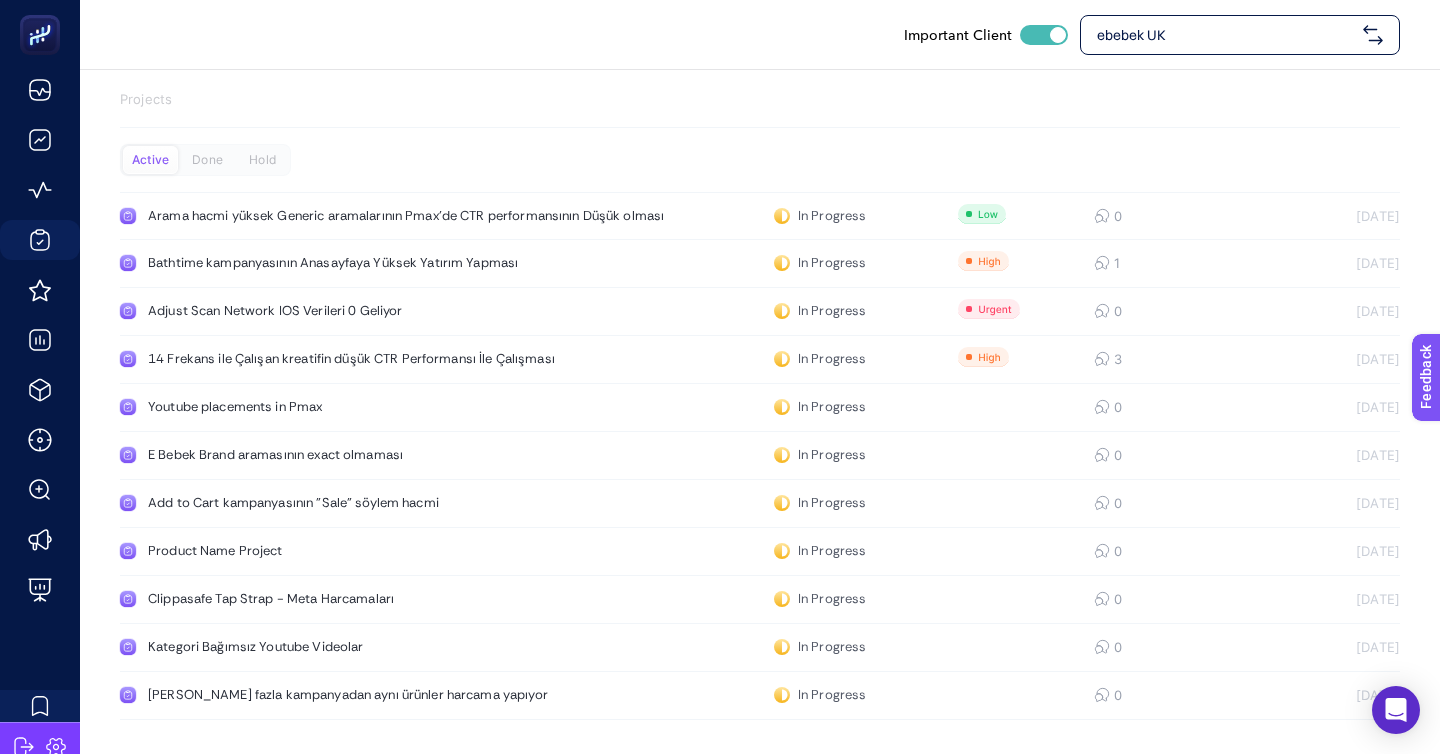 click on "ebebek UK" at bounding box center (1240, 35) 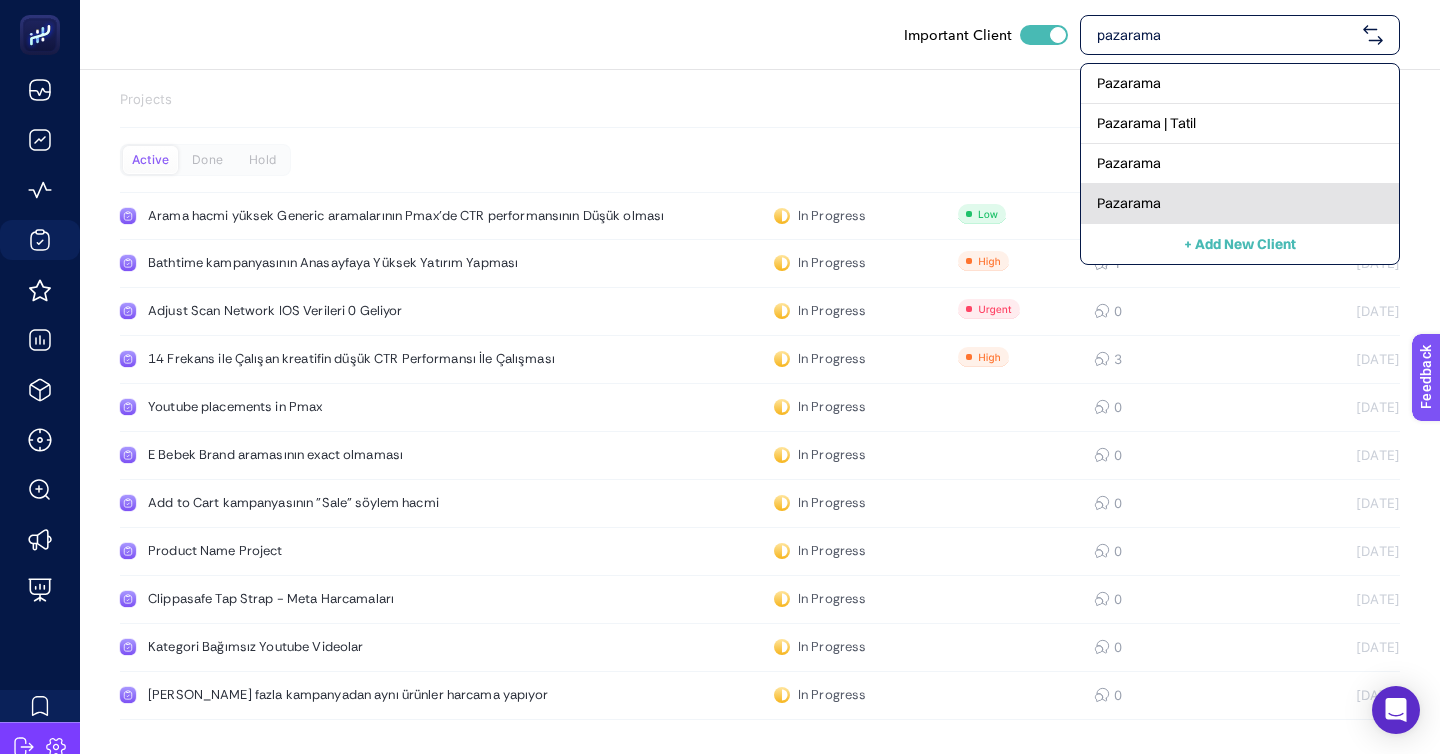 type on "pazarama" 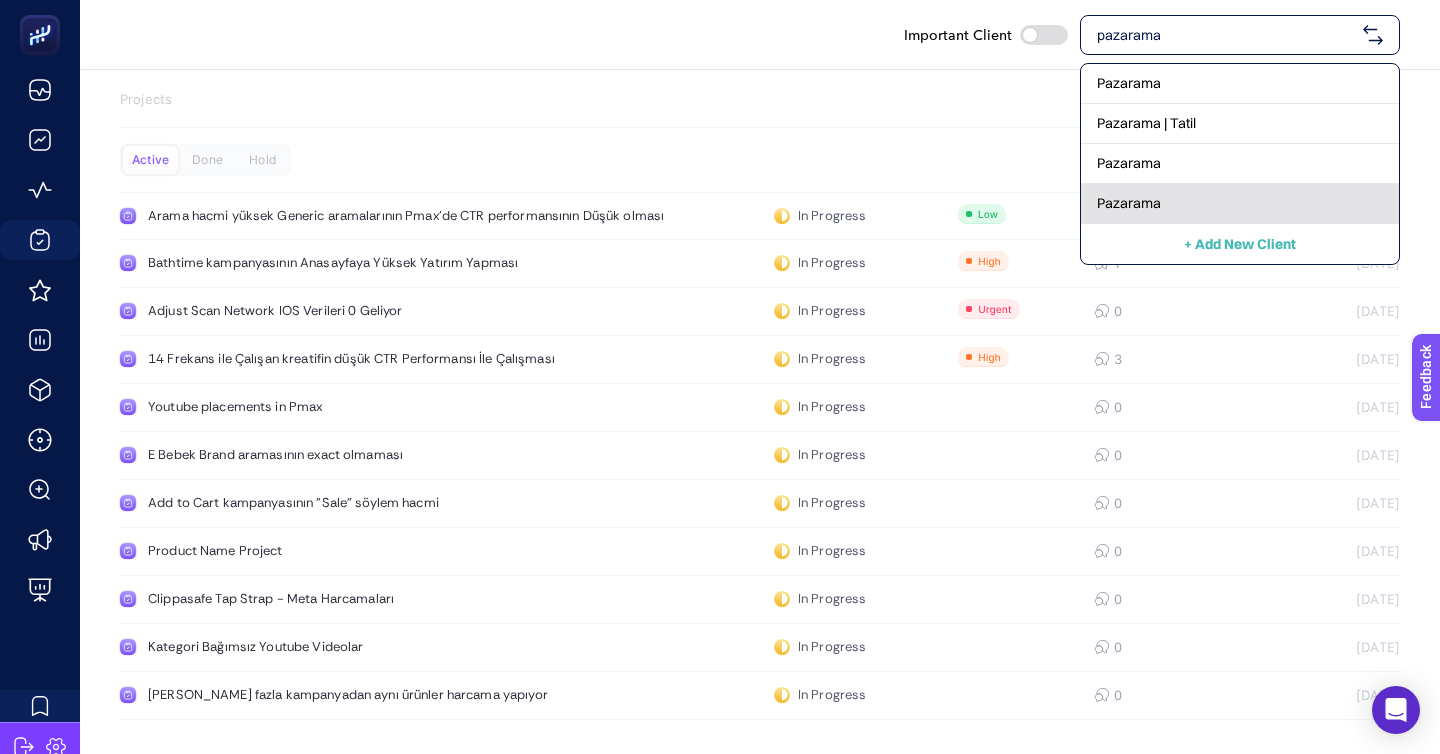 checkbox on "false" 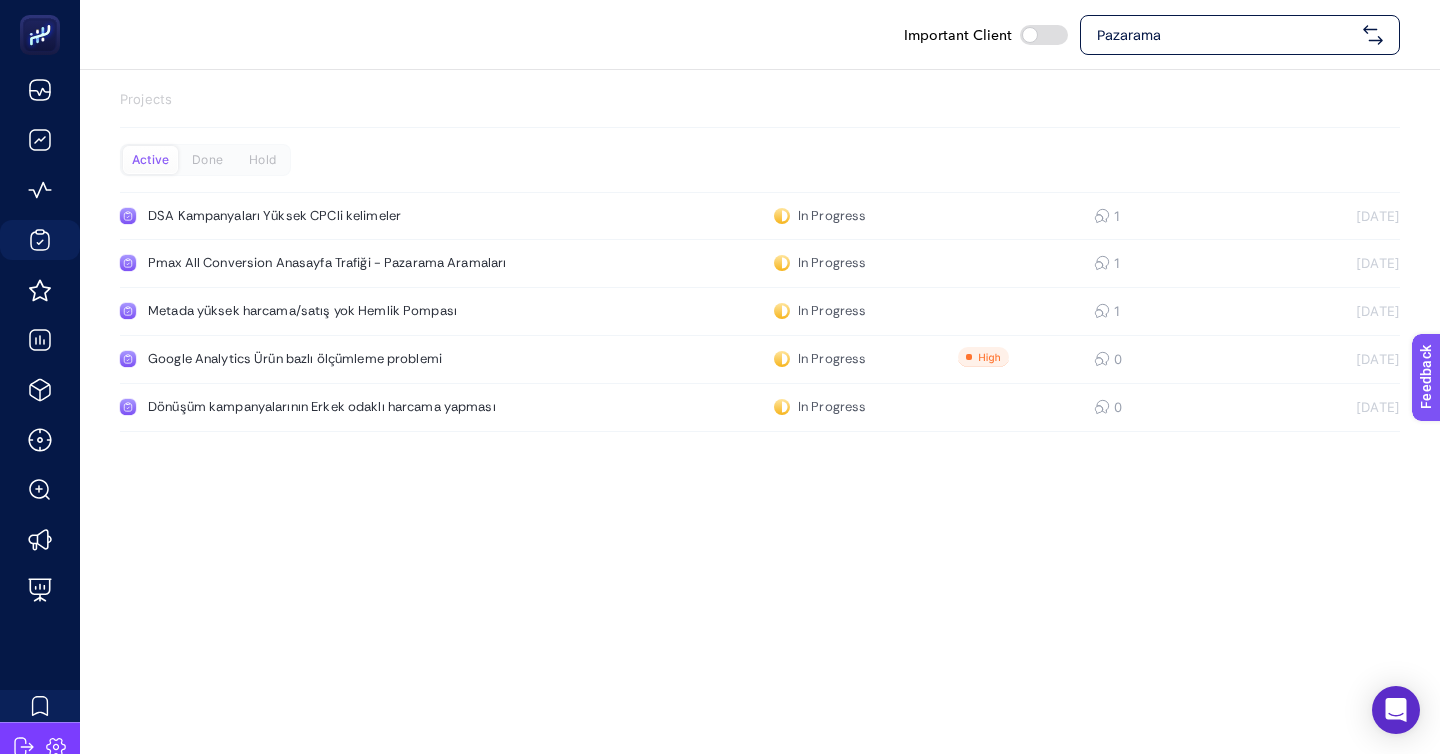 click on "Pazarama" at bounding box center [1226, 35] 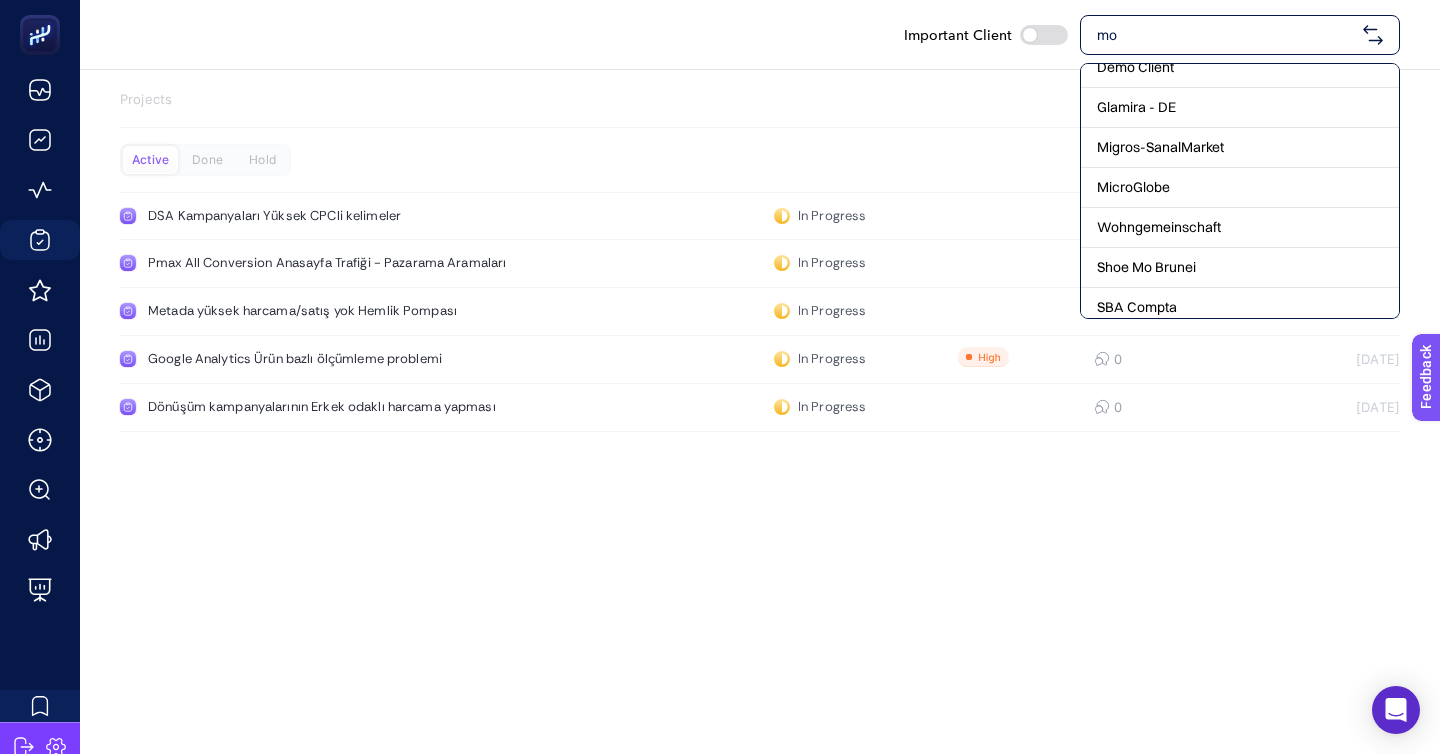 scroll, scrollTop: 0, scrollLeft: 0, axis: both 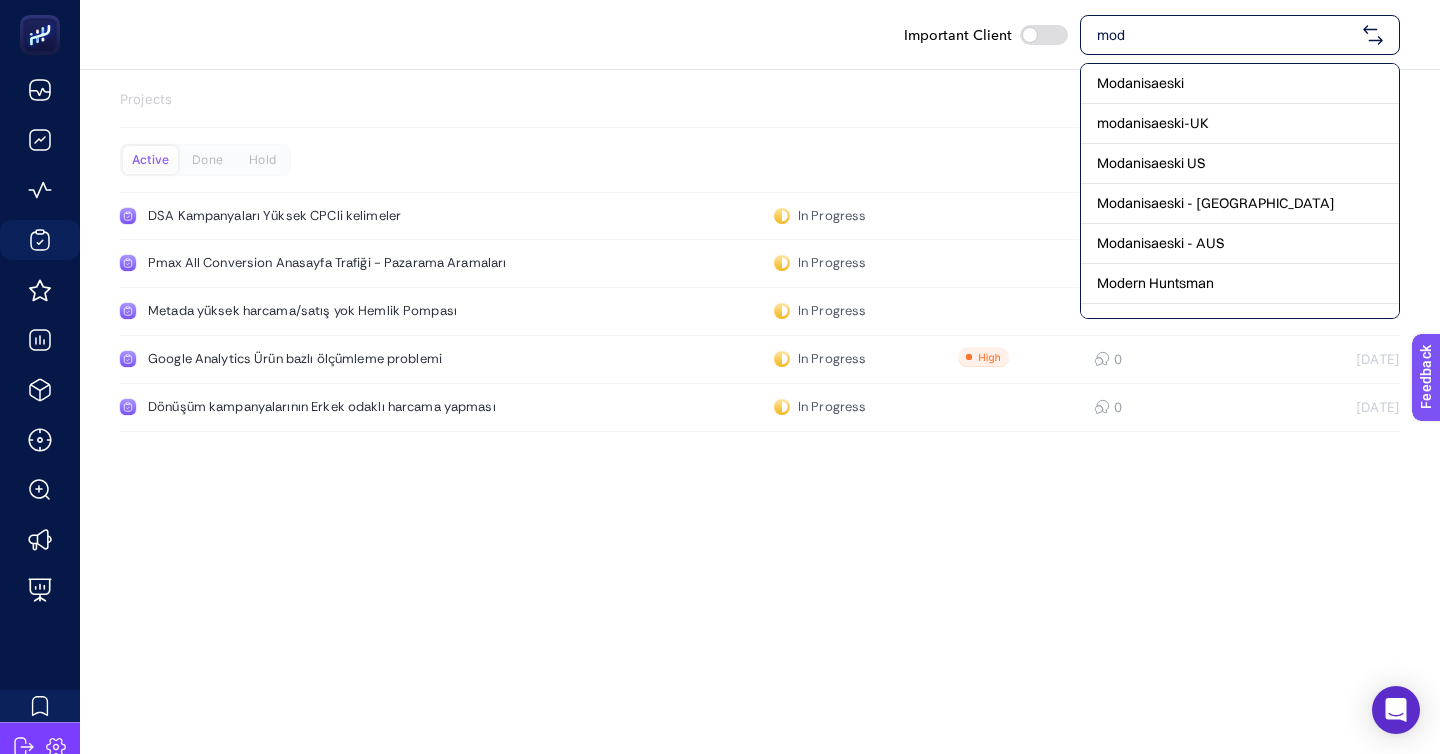 type on "moda" 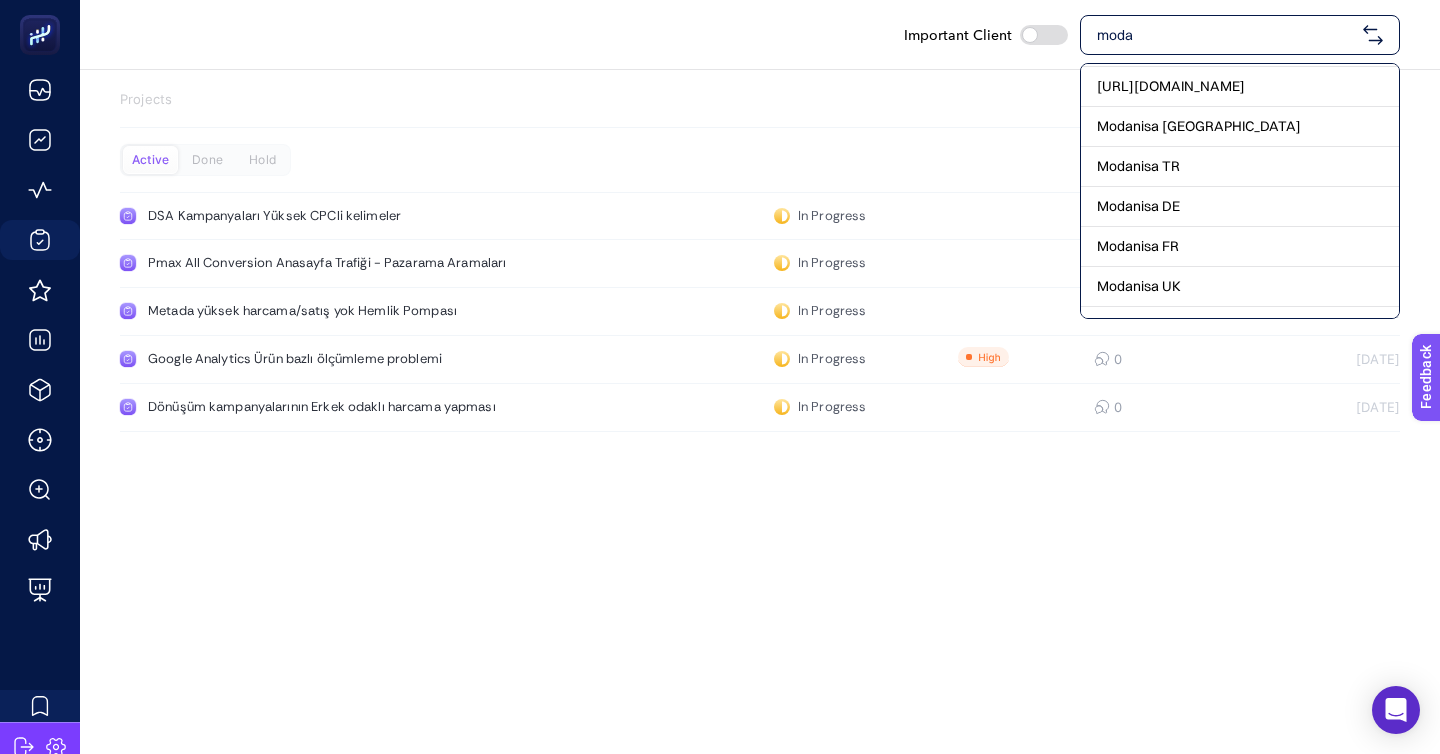 scroll, scrollTop: 332, scrollLeft: 0, axis: vertical 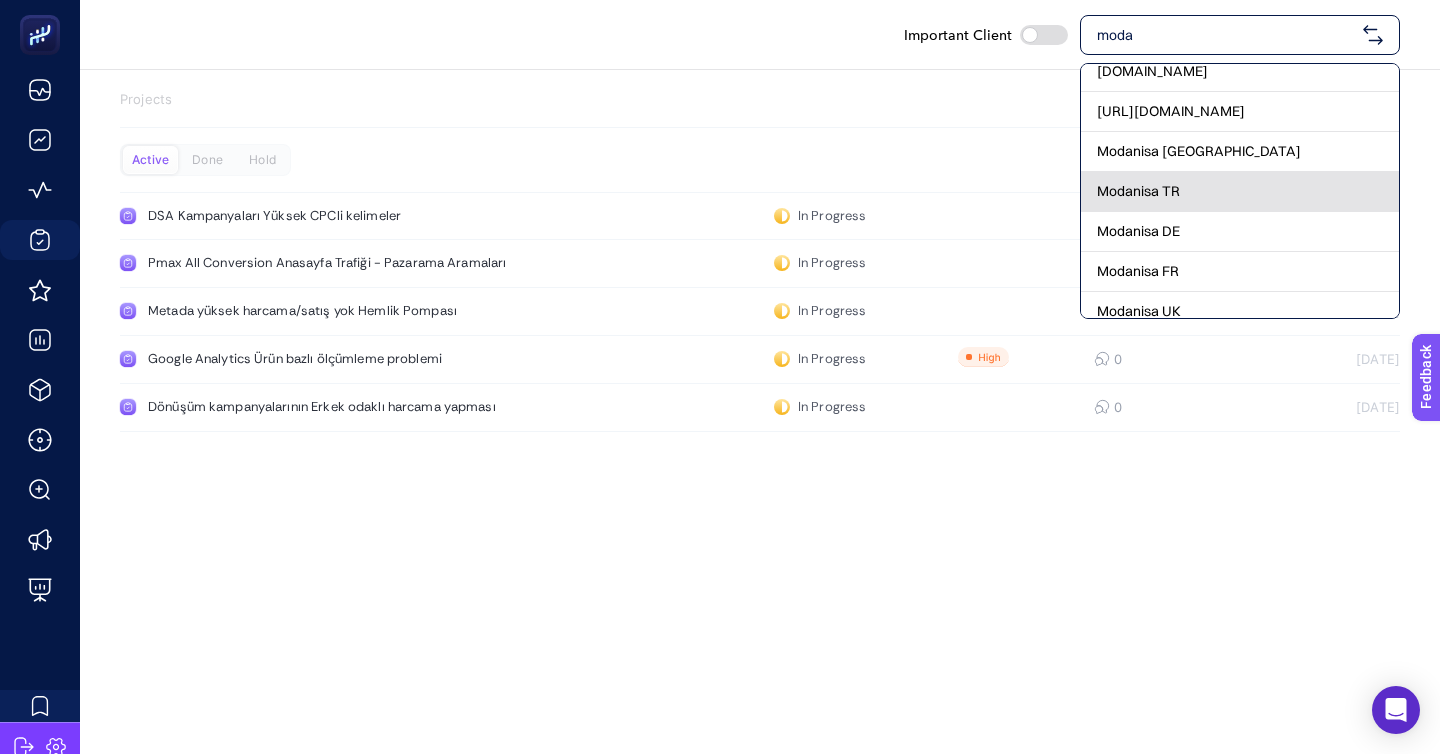 click on "Modanisa TR" 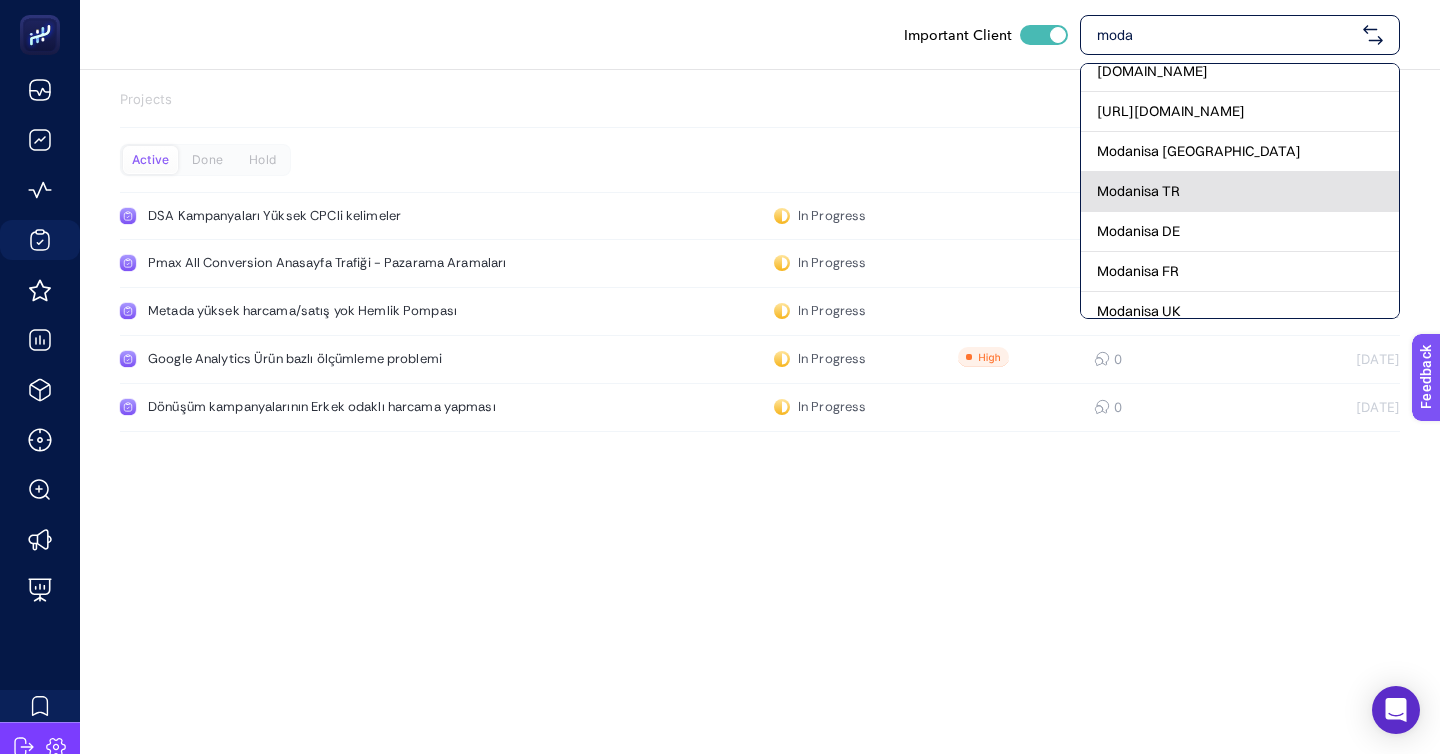 checkbox on "true" 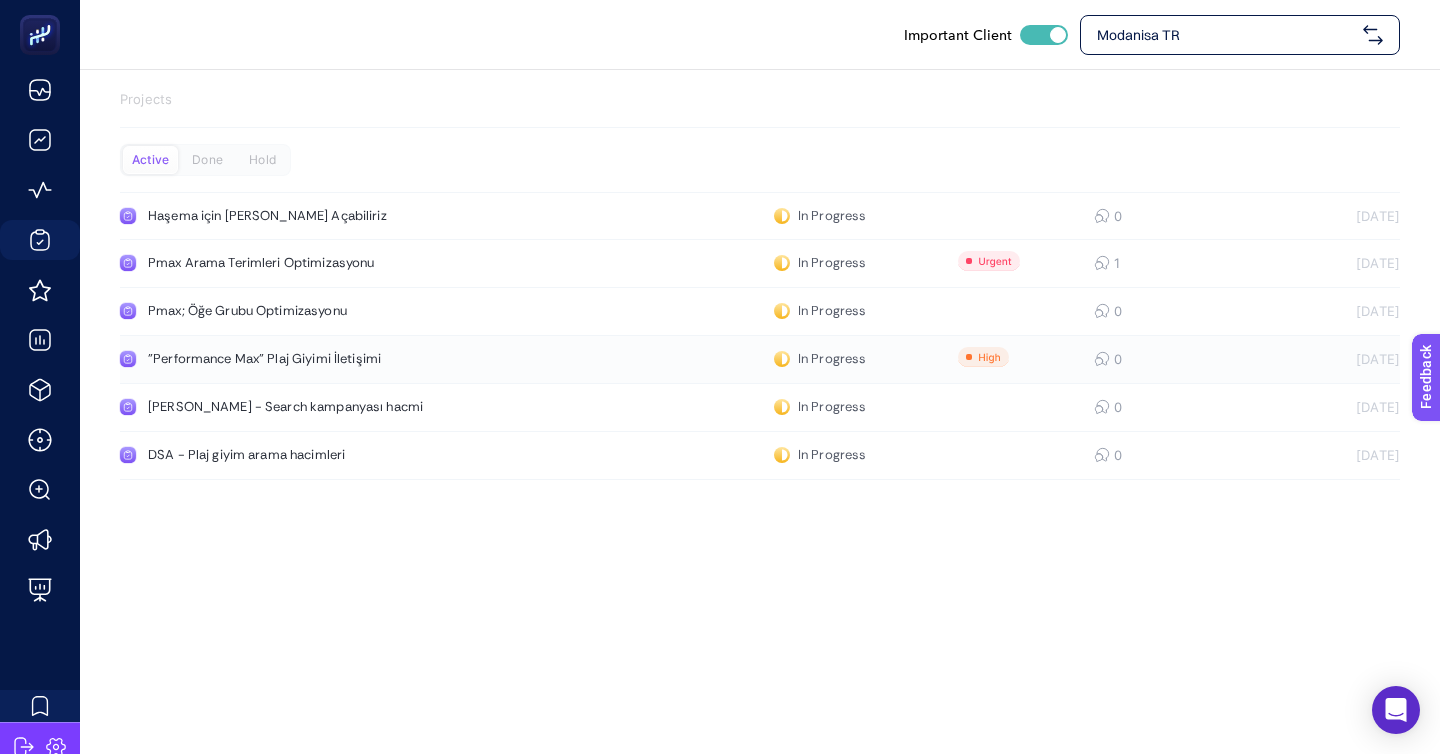 click on ""Performance Max" Plaj Giyimi İletişimi  In Progress  0 [DATE]" 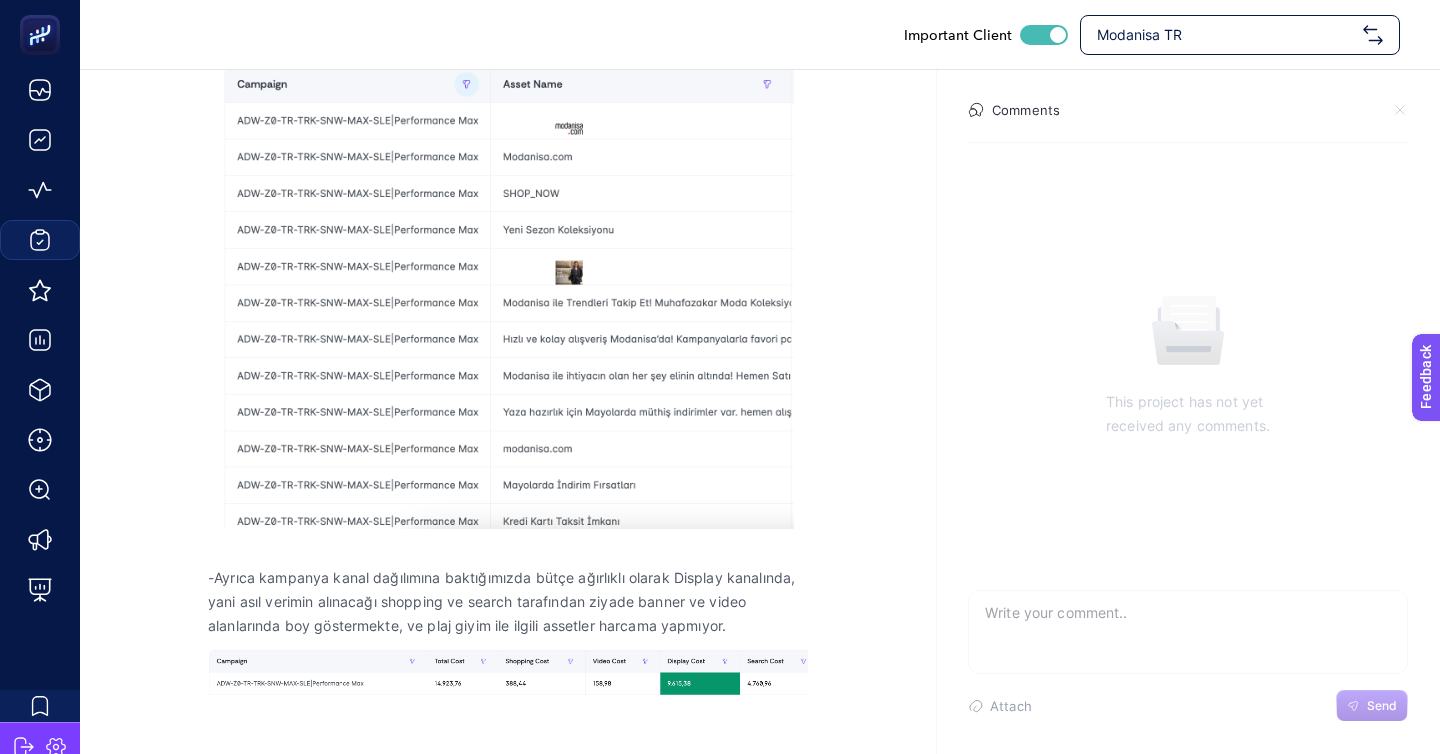 scroll, scrollTop: 679, scrollLeft: 0, axis: vertical 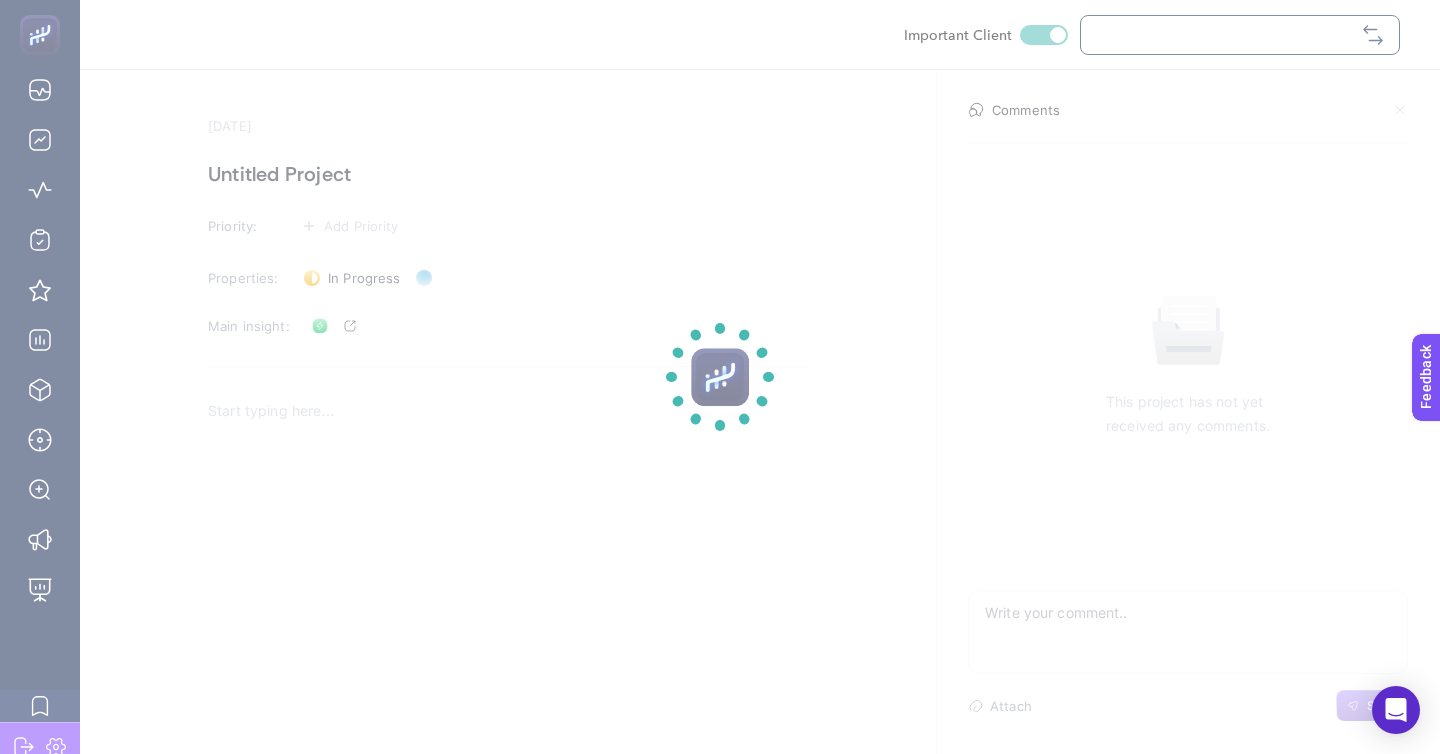 checkbox on "true" 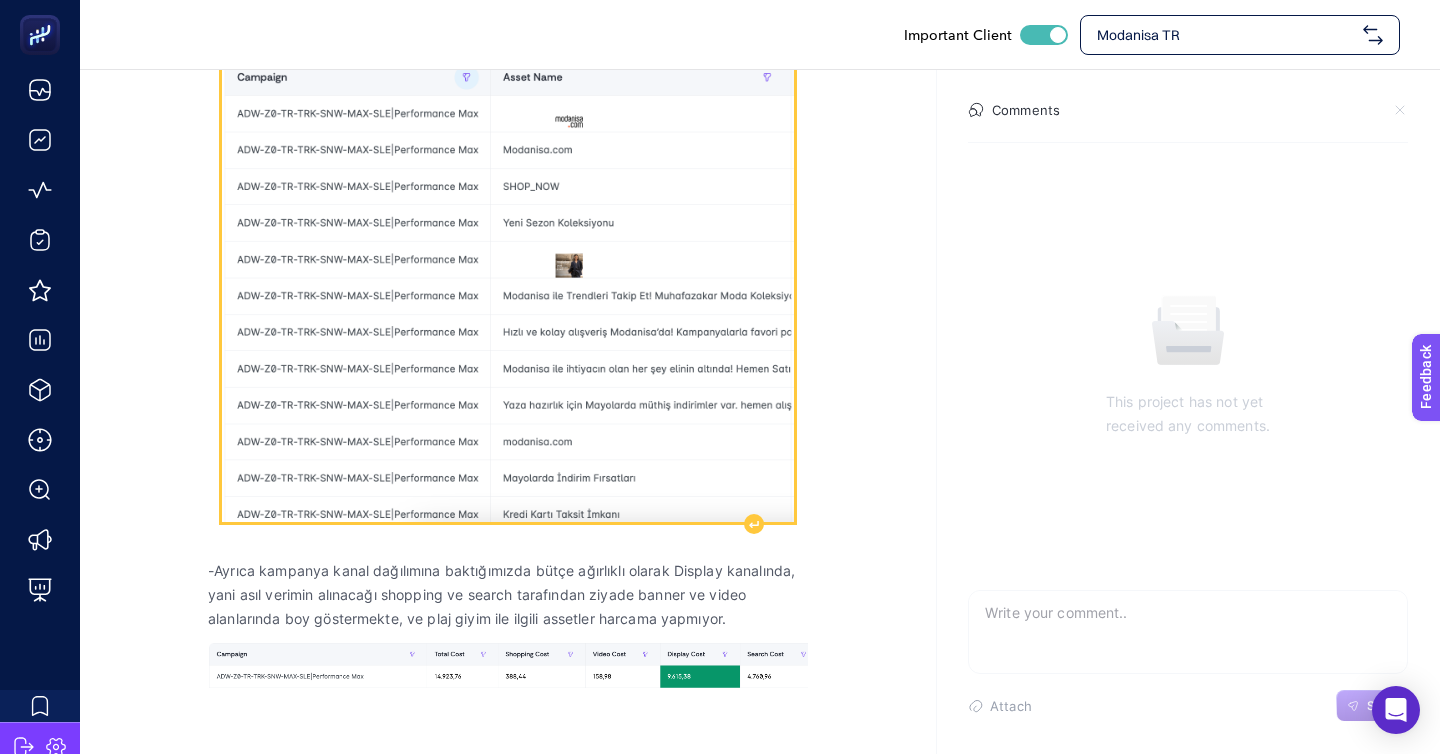 scroll, scrollTop: 705, scrollLeft: 0, axis: vertical 